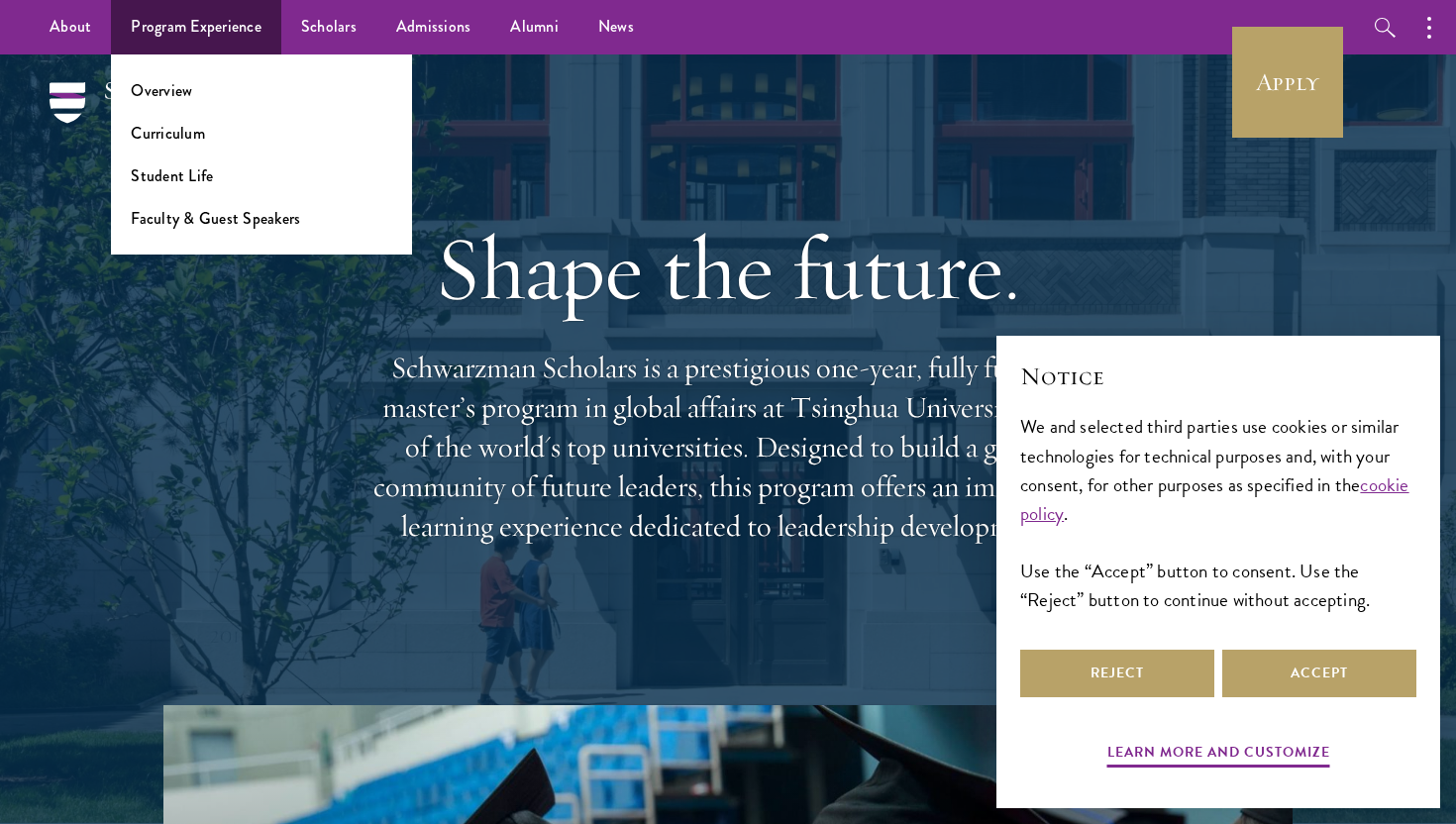 scroll, scrollTop: 0, scrollLeft: 0, axis: both 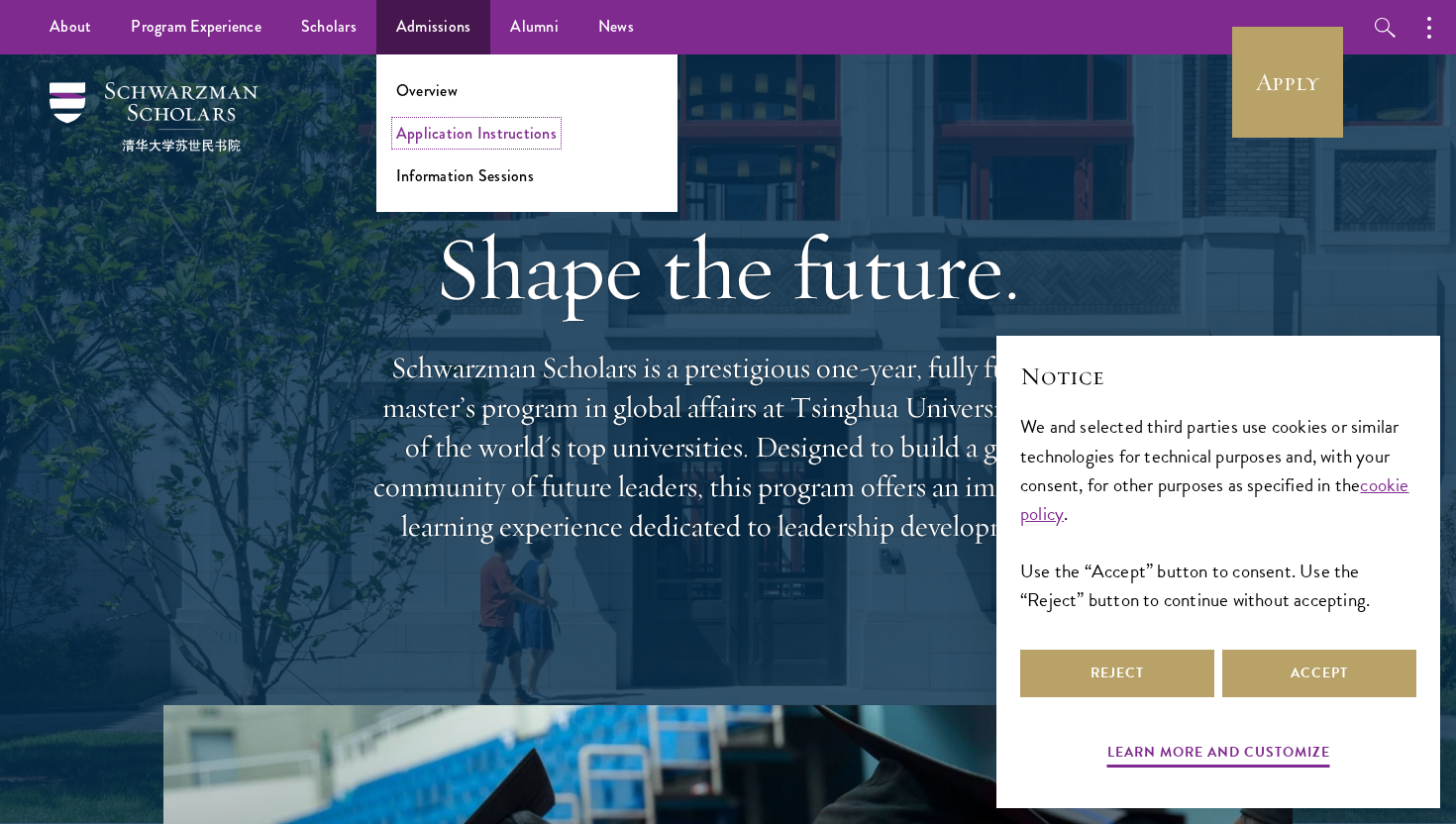 click on "Application Instructions" at bounding box center (476, 133) 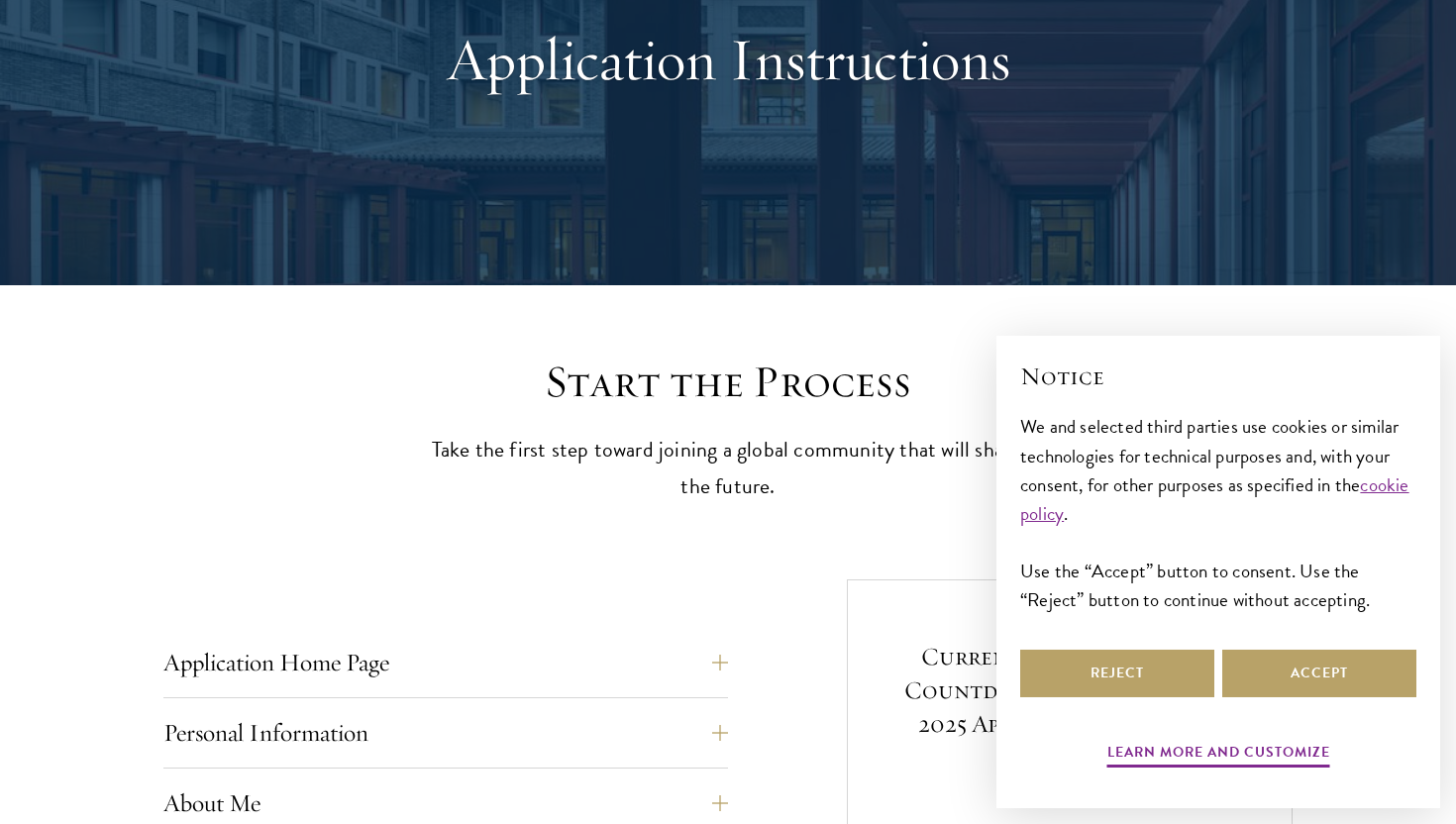 scroll, scrollTop: 643, scrollLeft: 0, axis: vertical 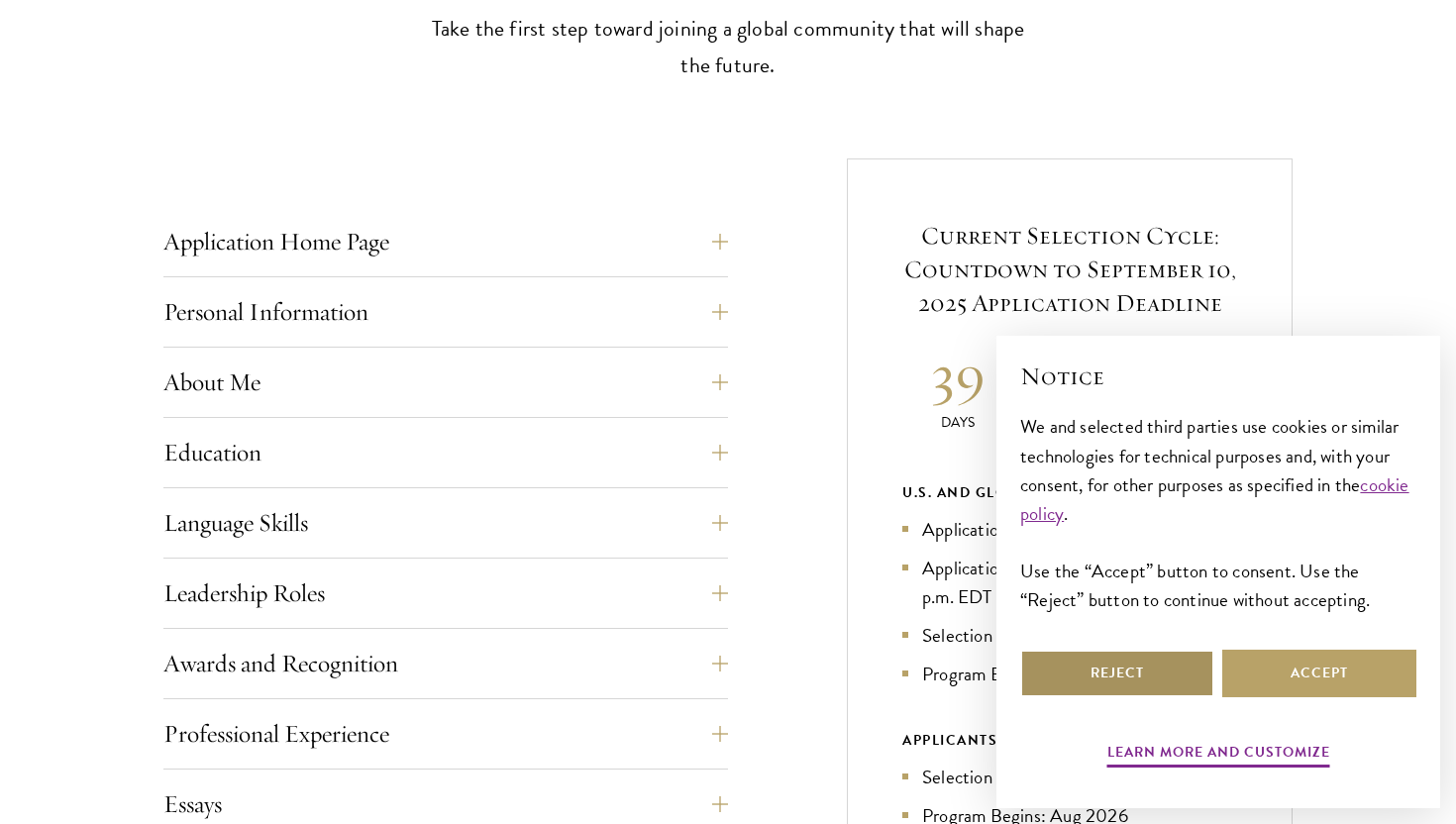 click on "Reject" at bounding box center (1117, 673) 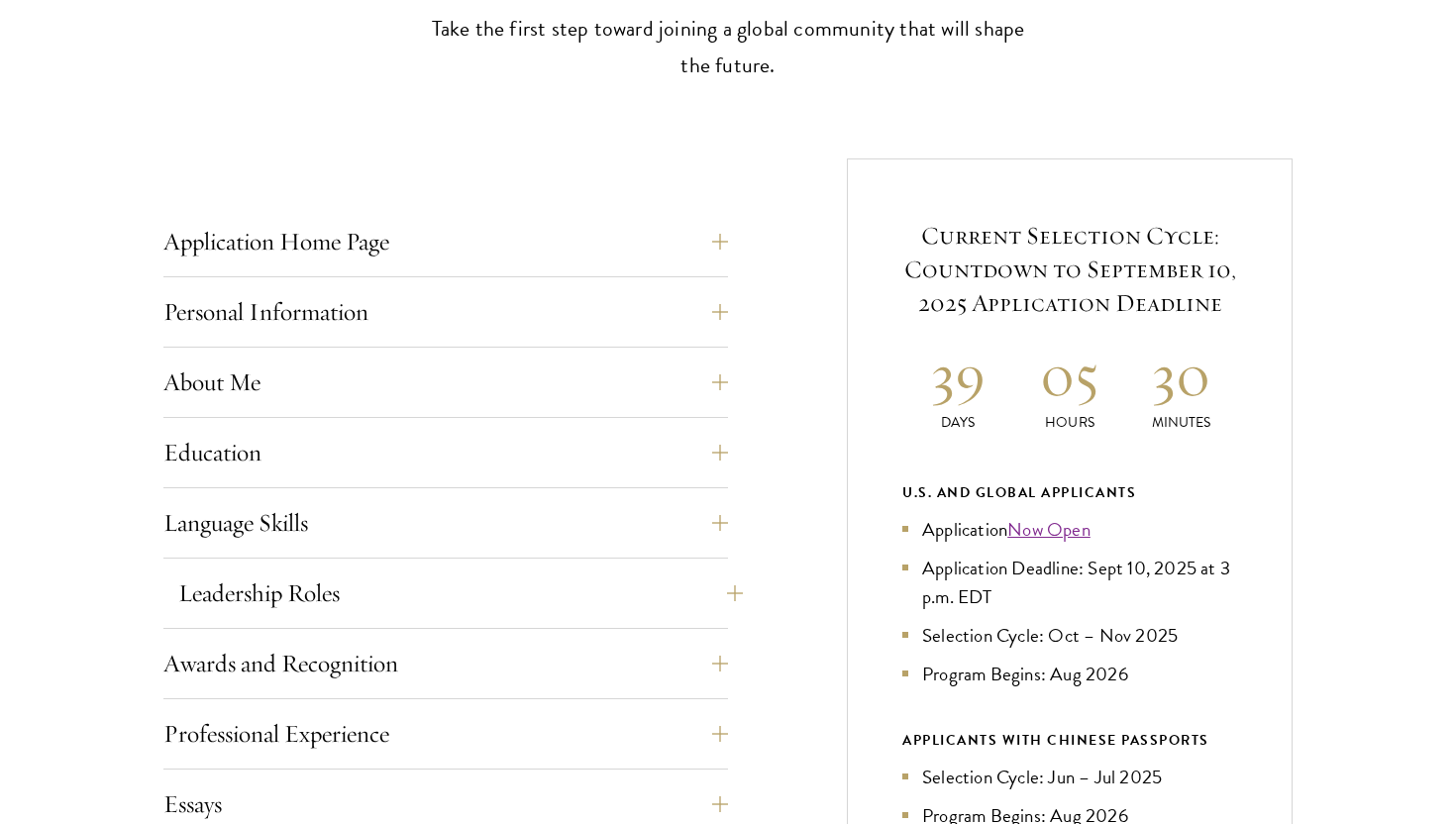 scroll, scrollTop: 0, scrollLeft: 0, axis: both 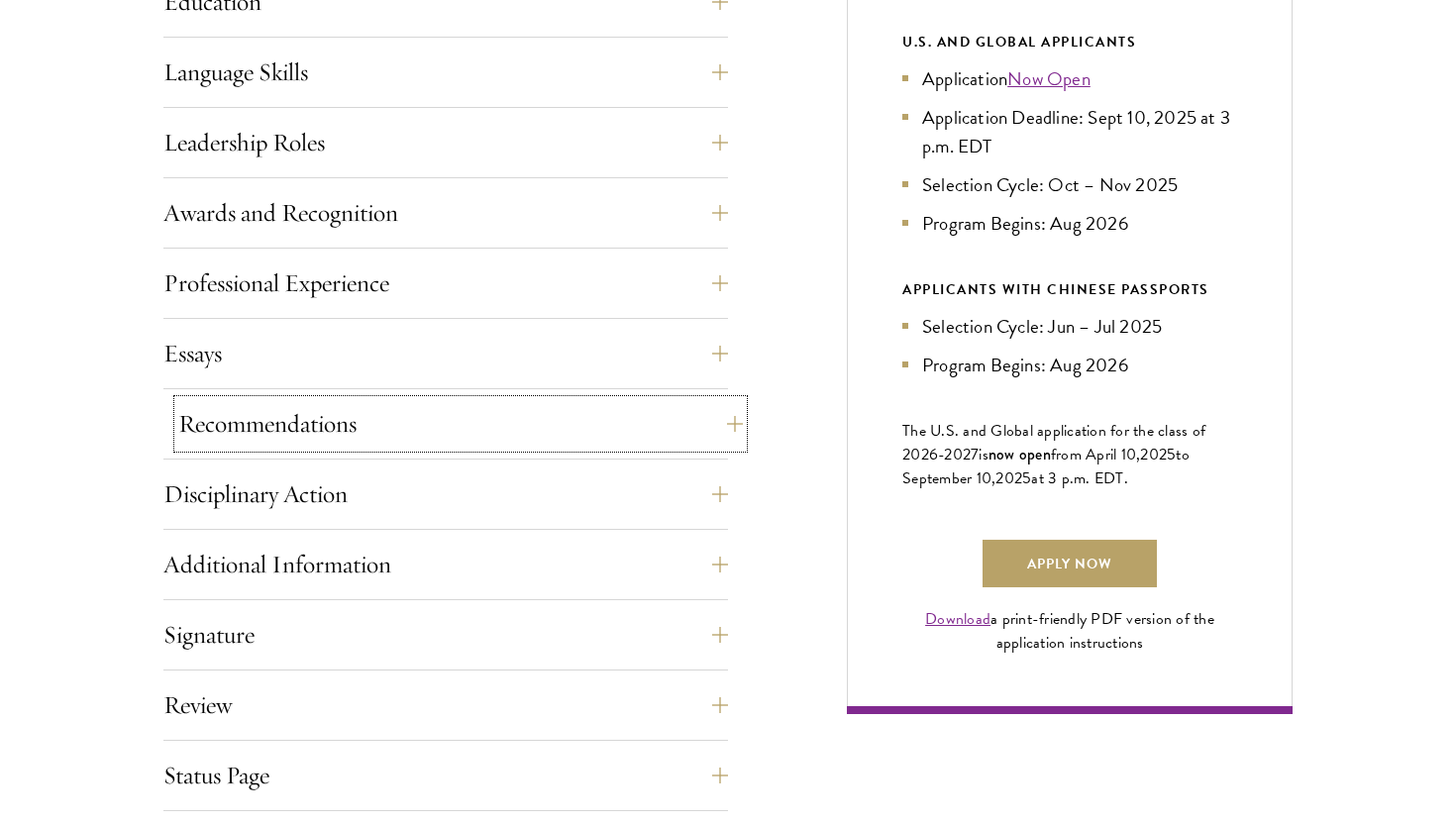 click on "Recommendations" at bounding box center (461, 424) 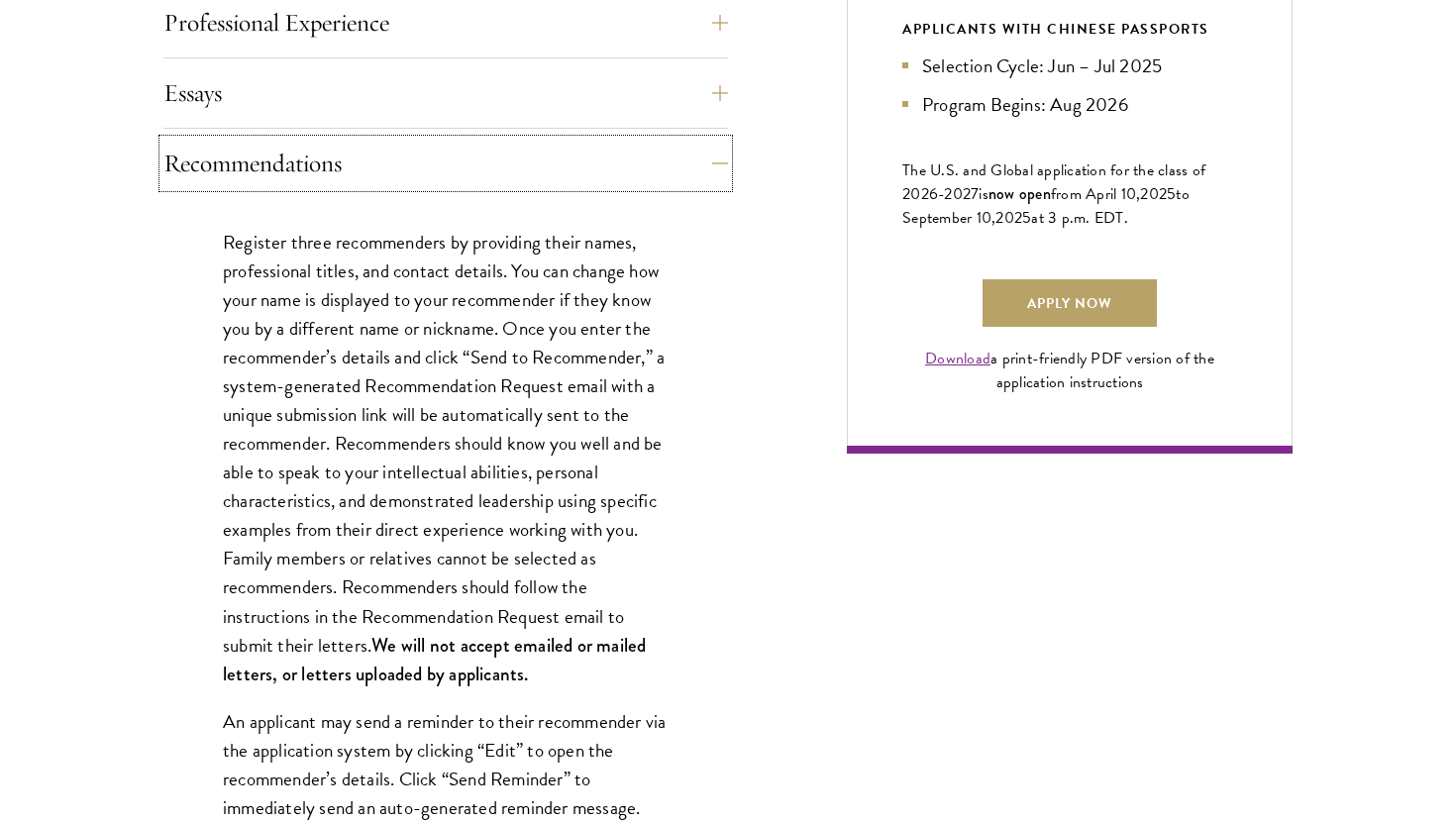 scroll, scrollTop: 1360, scrollLeft: 0, axis: vertical 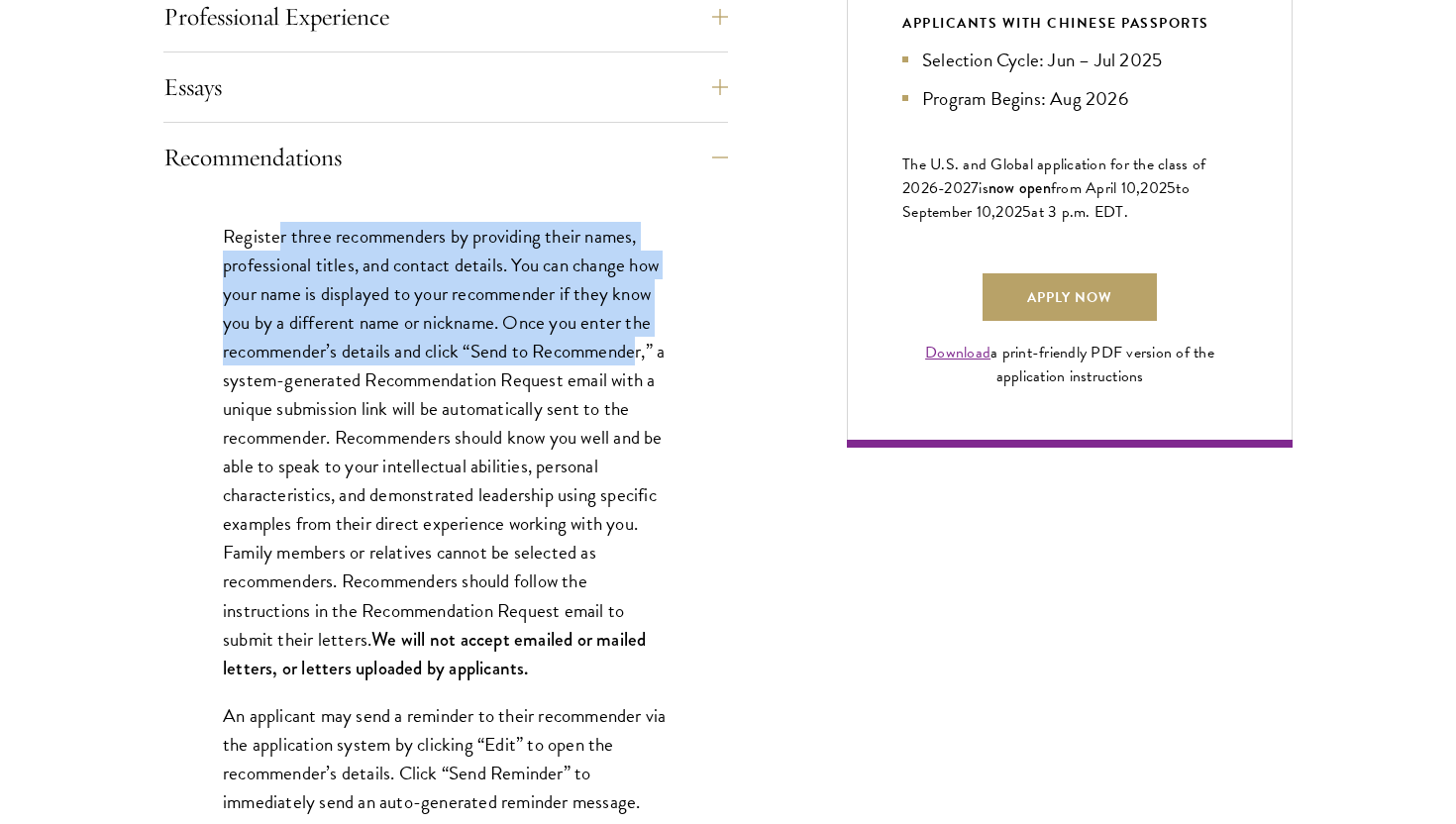 drag, startPoint x: 280, startPoint y: 229, endPoint x: 640, endPoint y: 355, distance: 381.4132 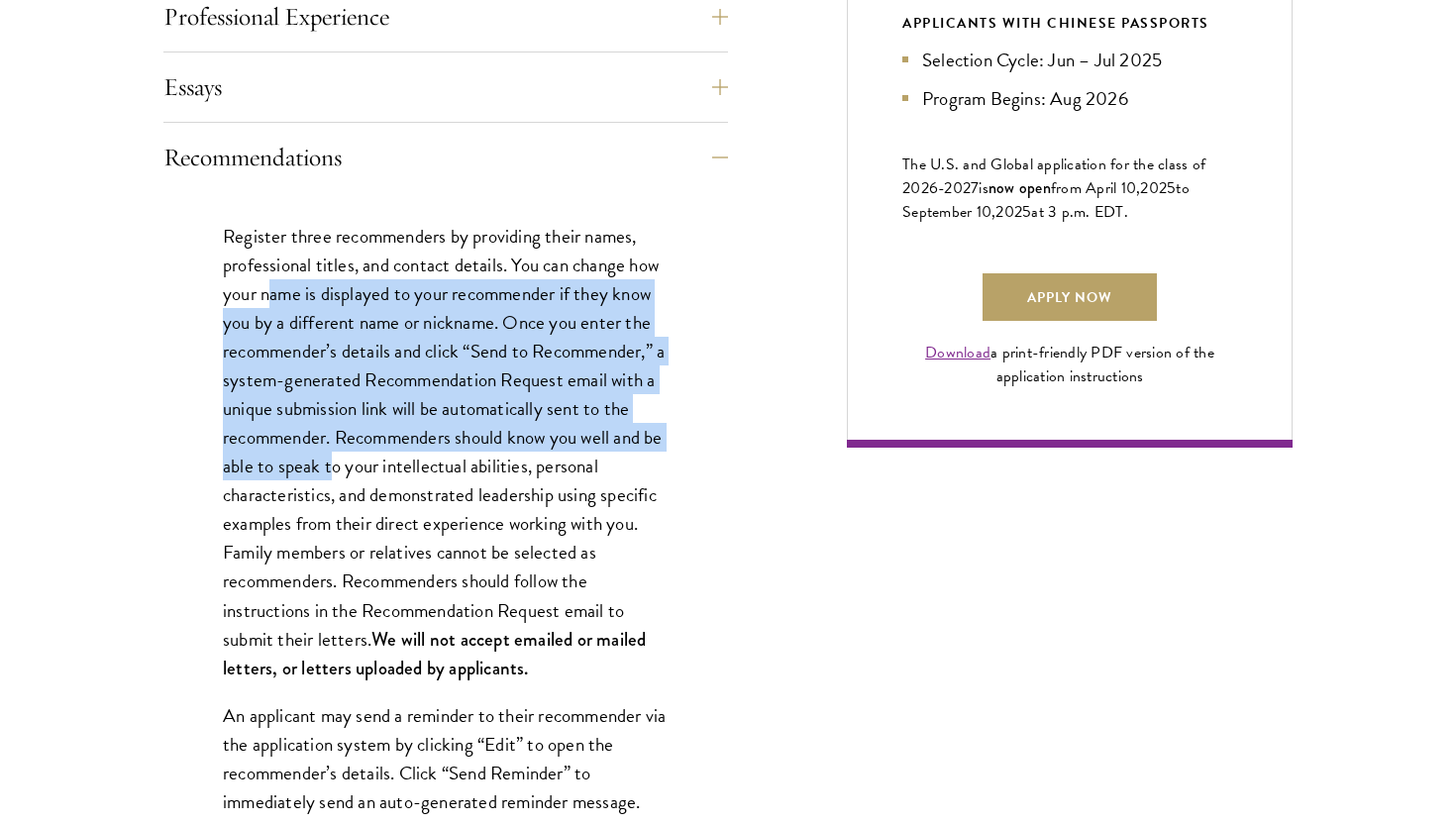 drag, startPoint x: 267, startPoint y: 306, endPoint x: 352, endPoint y: 481, distance: 194.55076 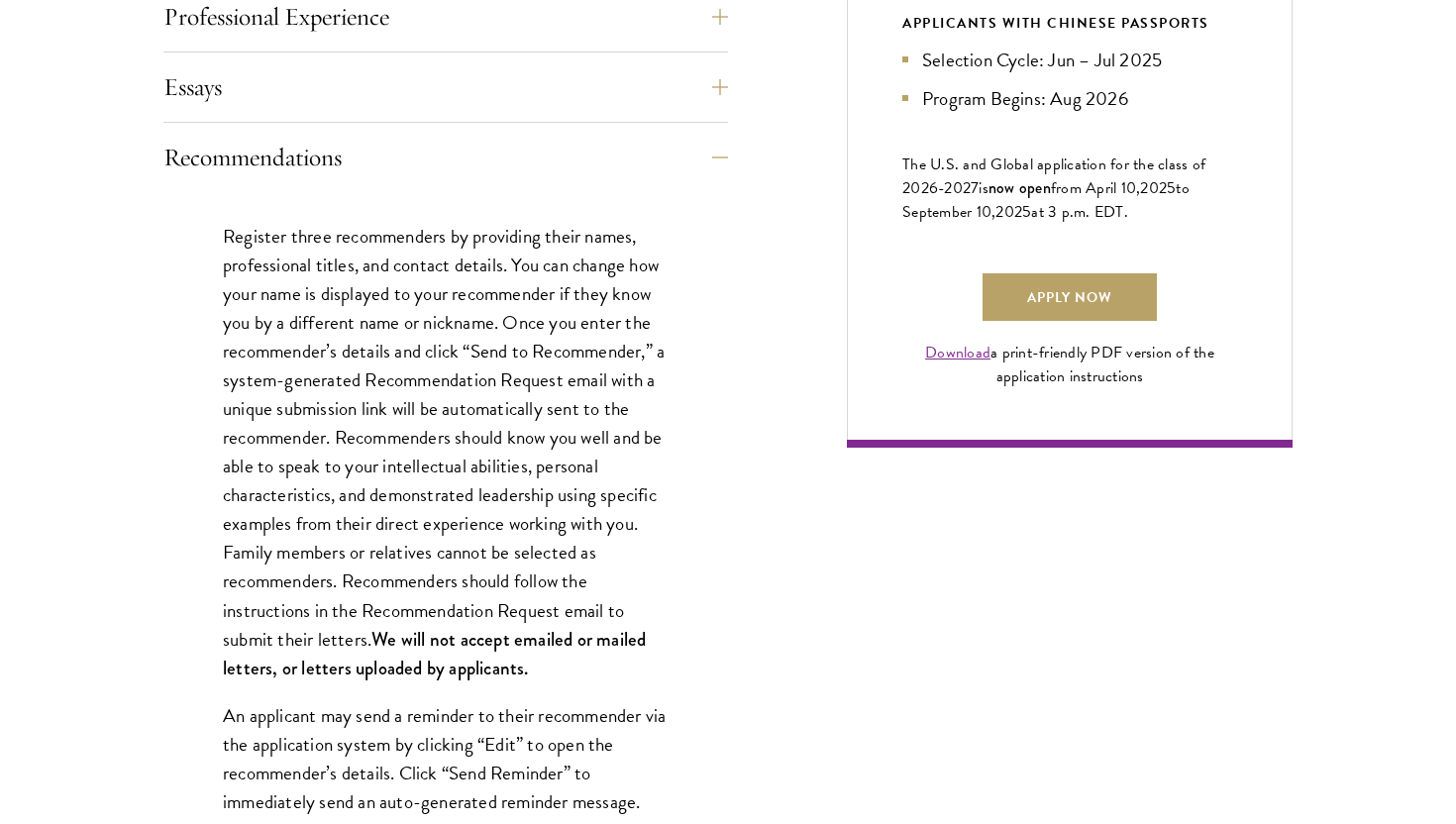 click on "Register three recommenders by providing their names, professional titles, and contact details. You can change how your name is displayed to your recommender if they know you by a different name or nickname. Once you enter the recommender’s details and click “Send to Recommender,” a system-generated Recommendation Request email with a unique submission link will be automatically sent to the recommender. Recommenders should know you well and be able to speak to your intellectual abilities, personal characteristics, and demonstrated leadership using specific examples from their direct experience working with you. Family members or relatives cannot be selected as recommenders. Recommenders should follow the instructions in the Recommendation Request email to submit their letters.  We will not accept emailed or mailed letters, or letters uploaded by applicants." at bounding box center (446, 452) 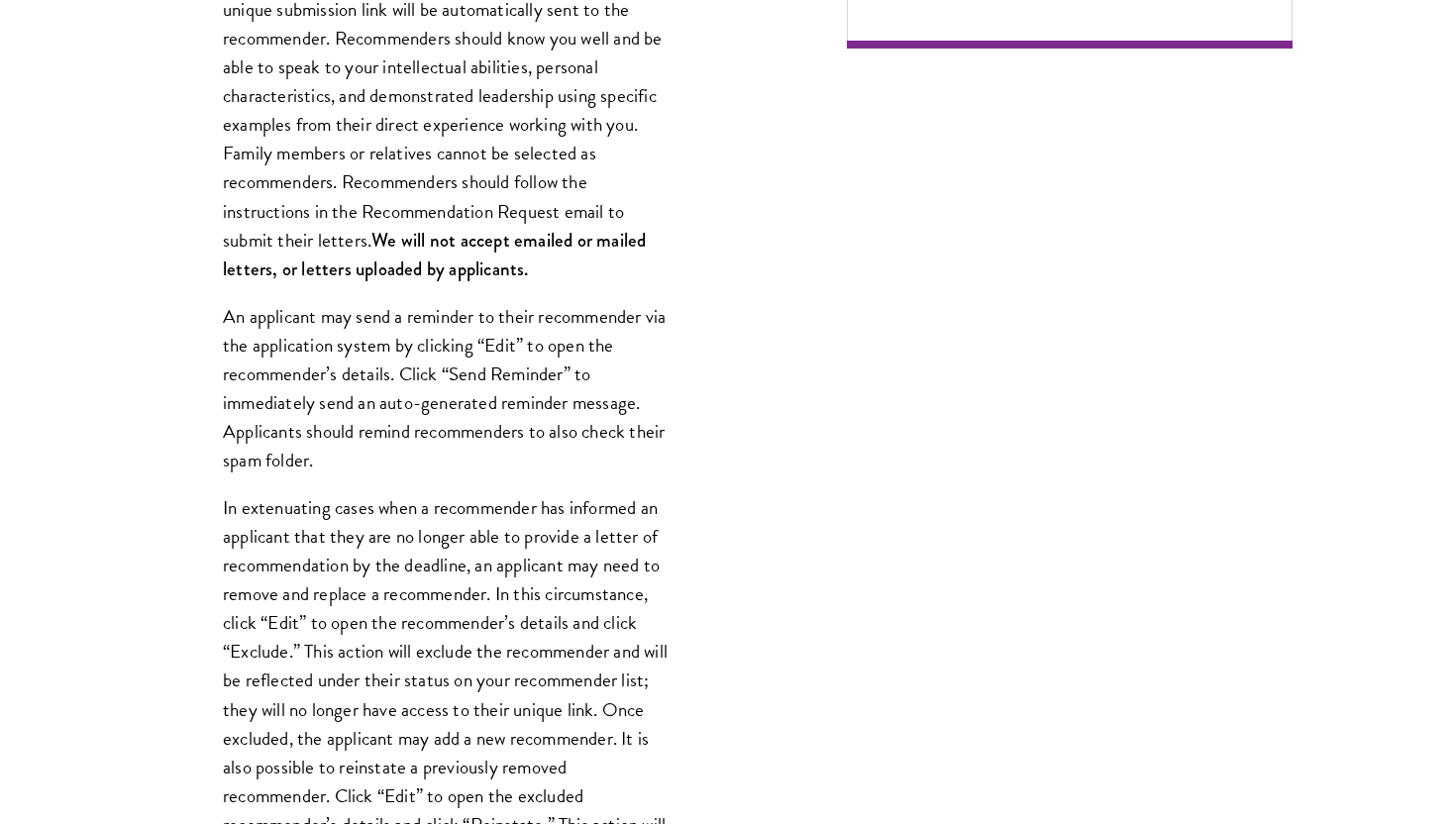 scroll, scrollTop: 1773, scrollLeft: 0, axis: vertical 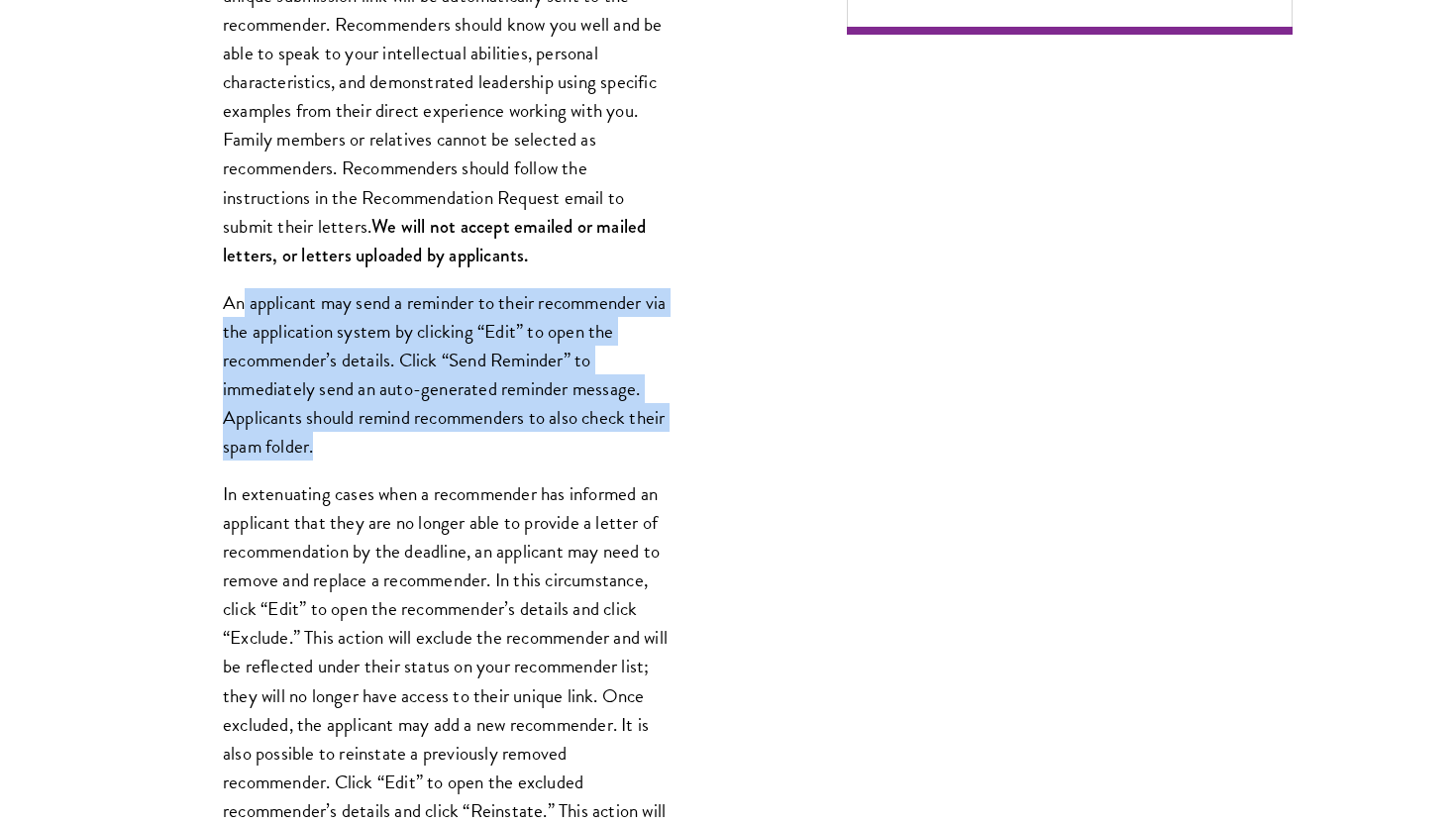 drag, startPoint x: 244, startPoint y: 298, endPoint x: 399, endPoint y: 445, distance: 213.62116 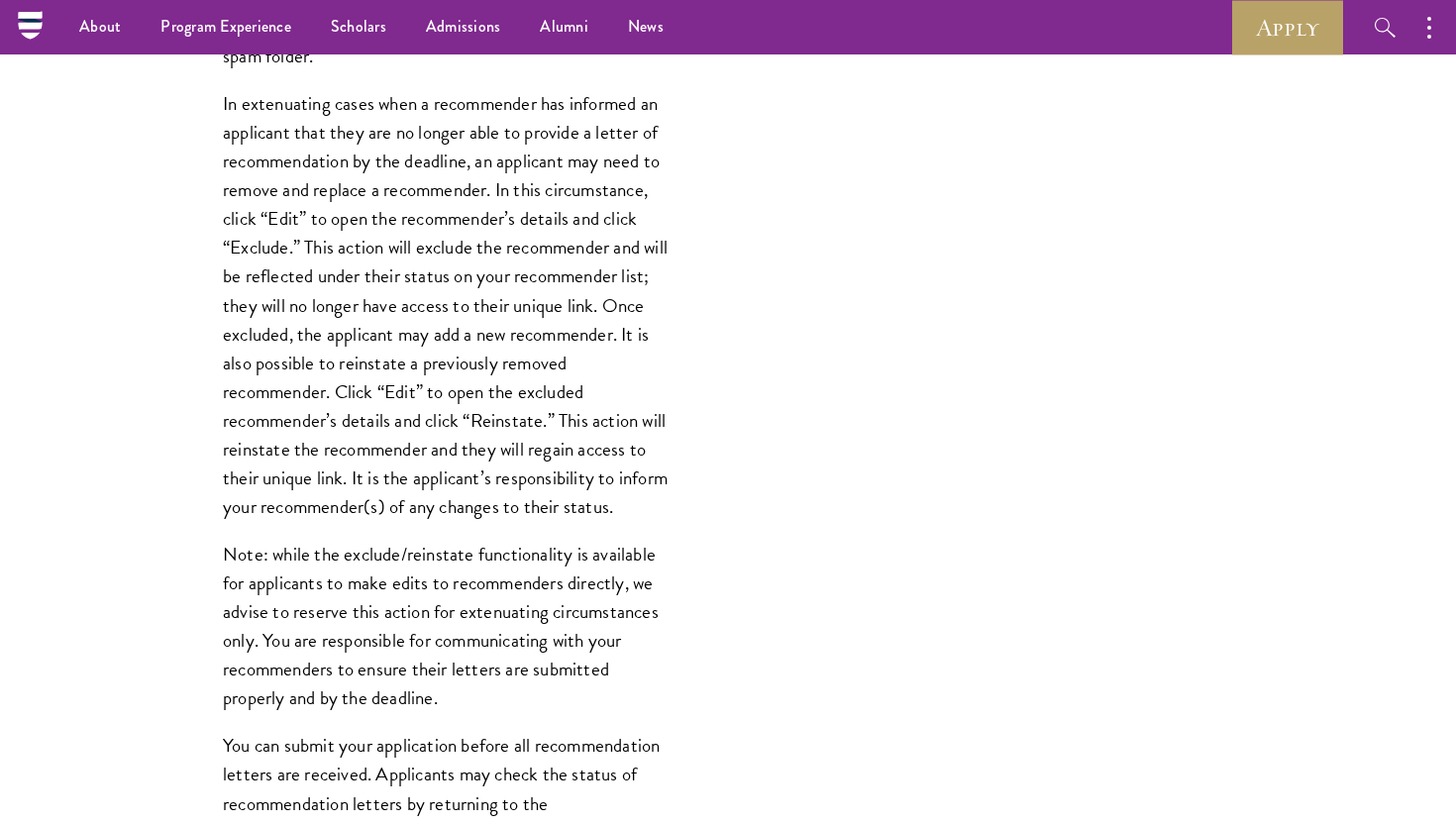 scroll, scrollTop: 2162, scrollLeft: 0, axis: vertical 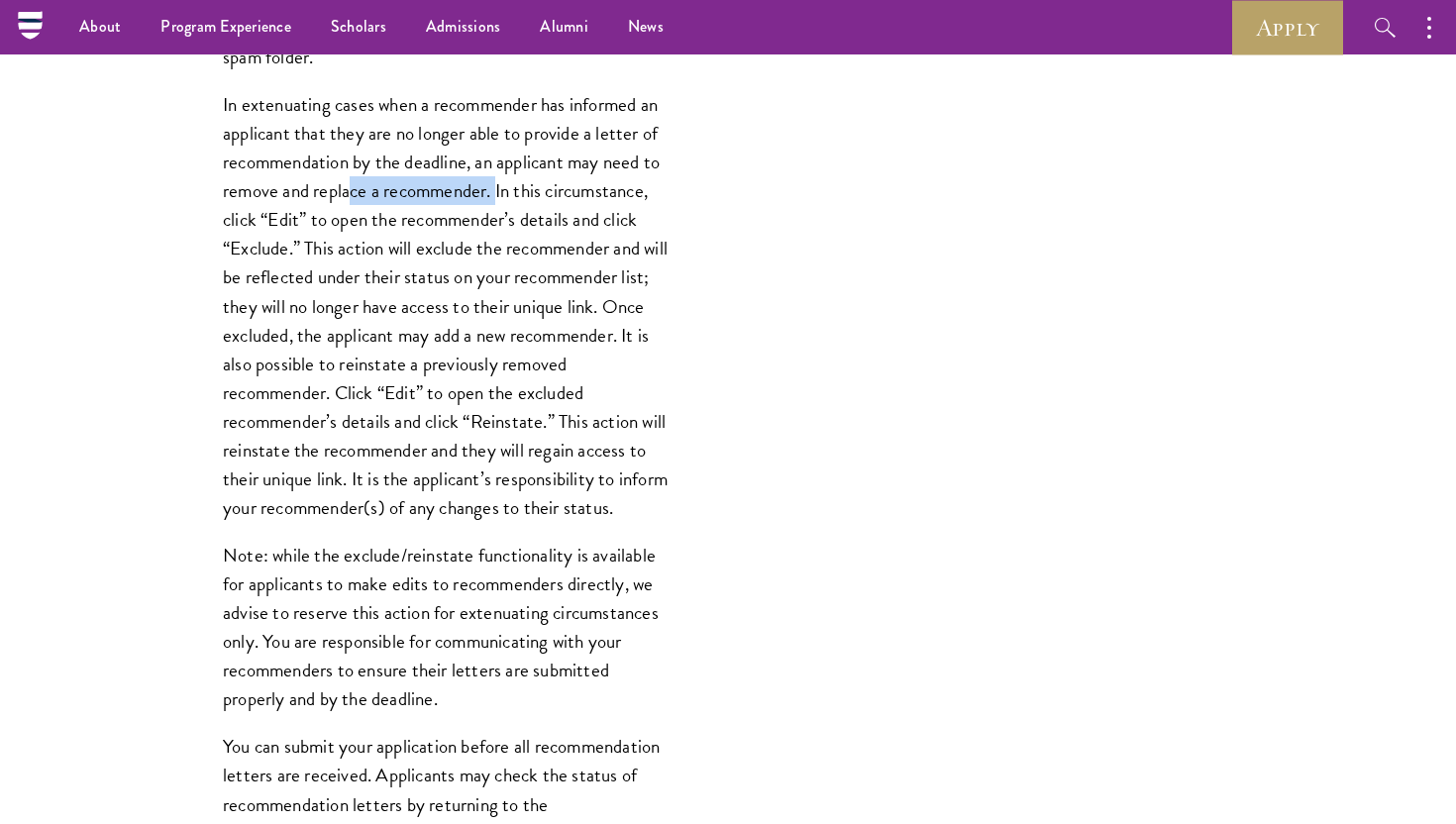 drag, startPoint x: 349, startPoint y: 194, endPoint x: 500, endPoint y: 192, distance: 151.01324 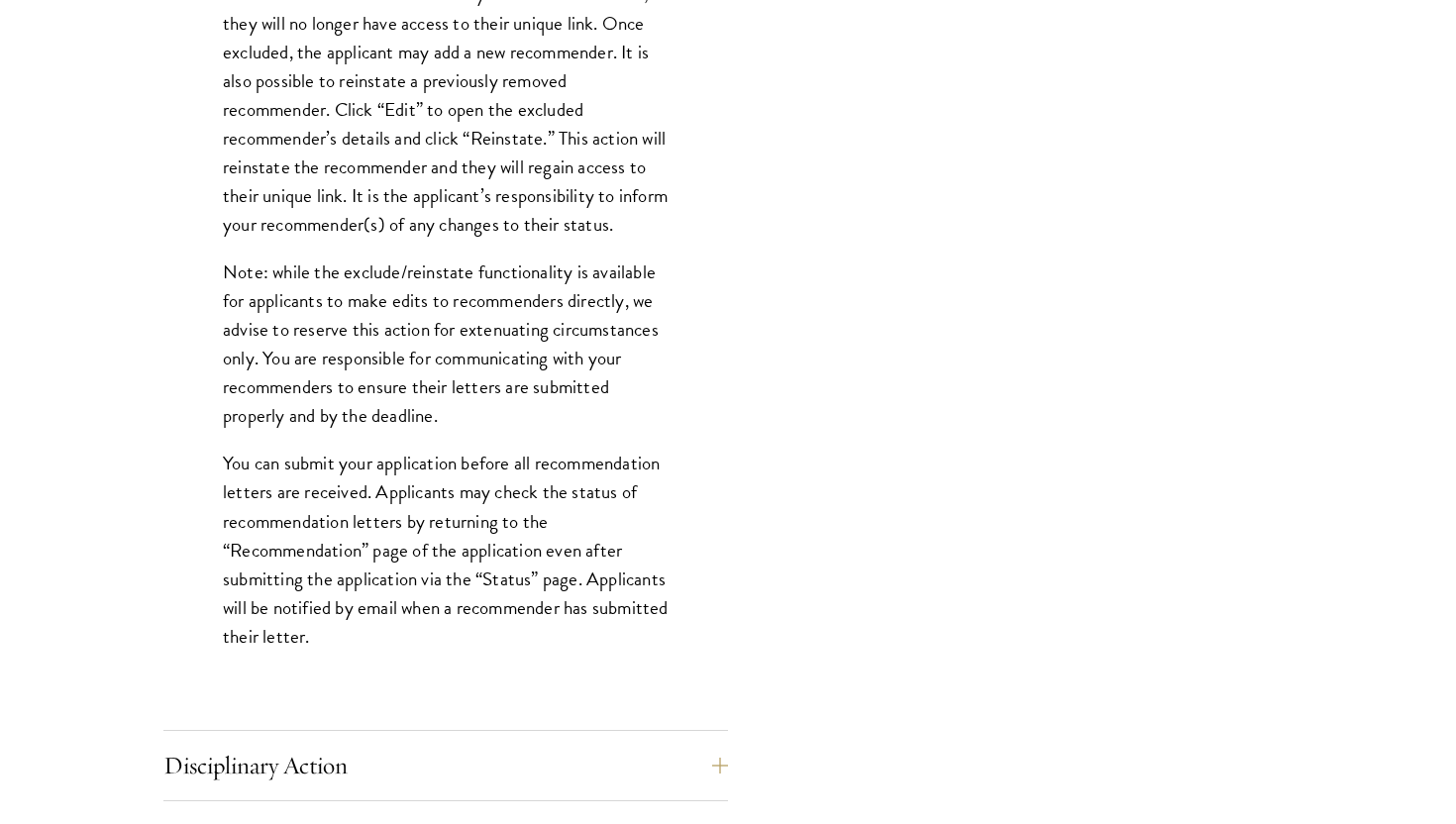 scroll, scrollTop: 2460, scrollLeft: 0, axis: vertical 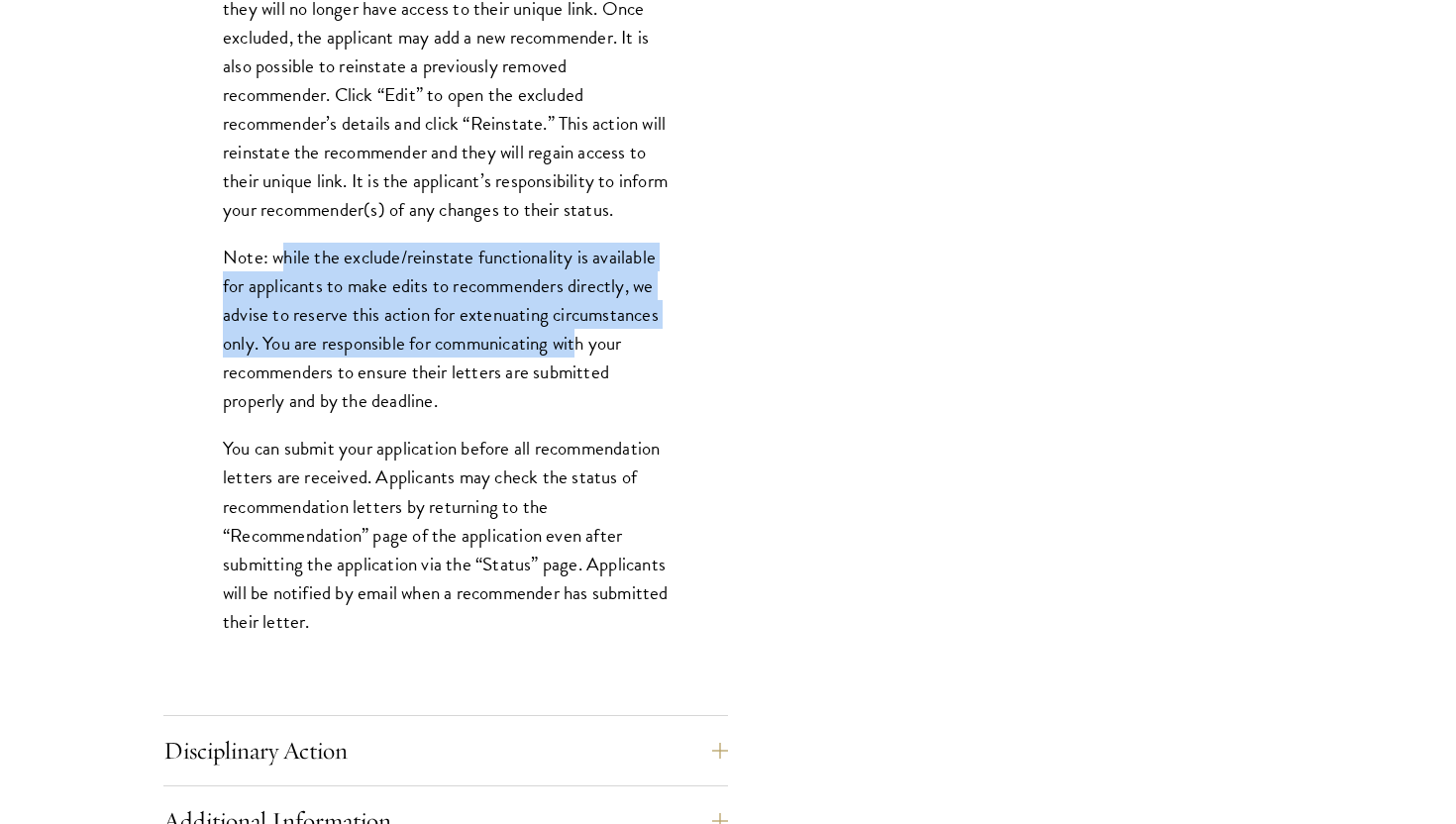 drag, startPoint x: 284, startPoint y: 289, endPoint x: 591, endPoint y: 373, distance: 318.28446 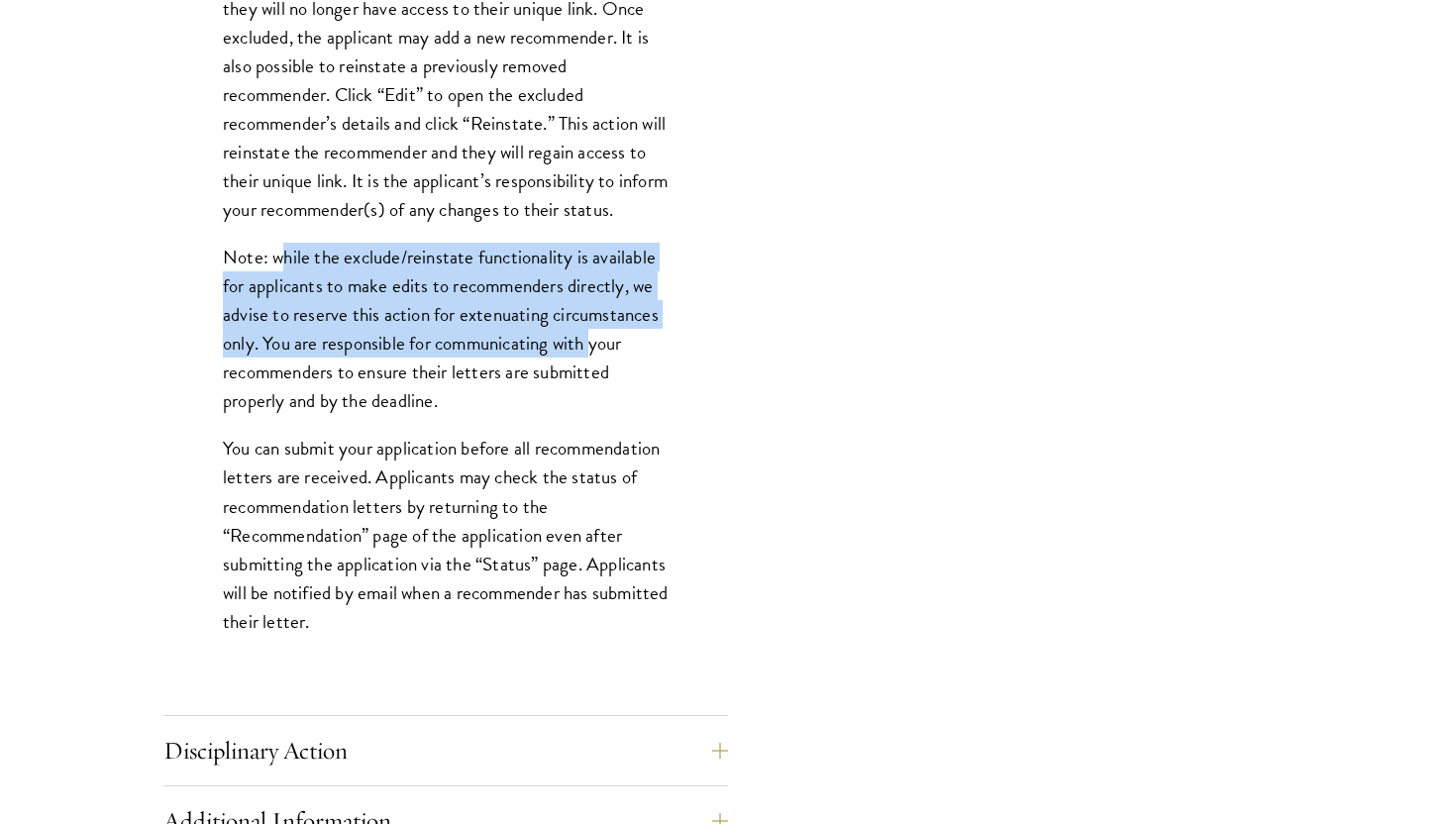 click on "Note: while the exclude/reinstate functionality is available for applicants to make edits to recommenders directly, we advise to reserve this action for extenuating circumstances only. You are responsible for communicating with your recommenders to ensure their letters are submitted properly and by the deadline." at bounding box center (446, 329) 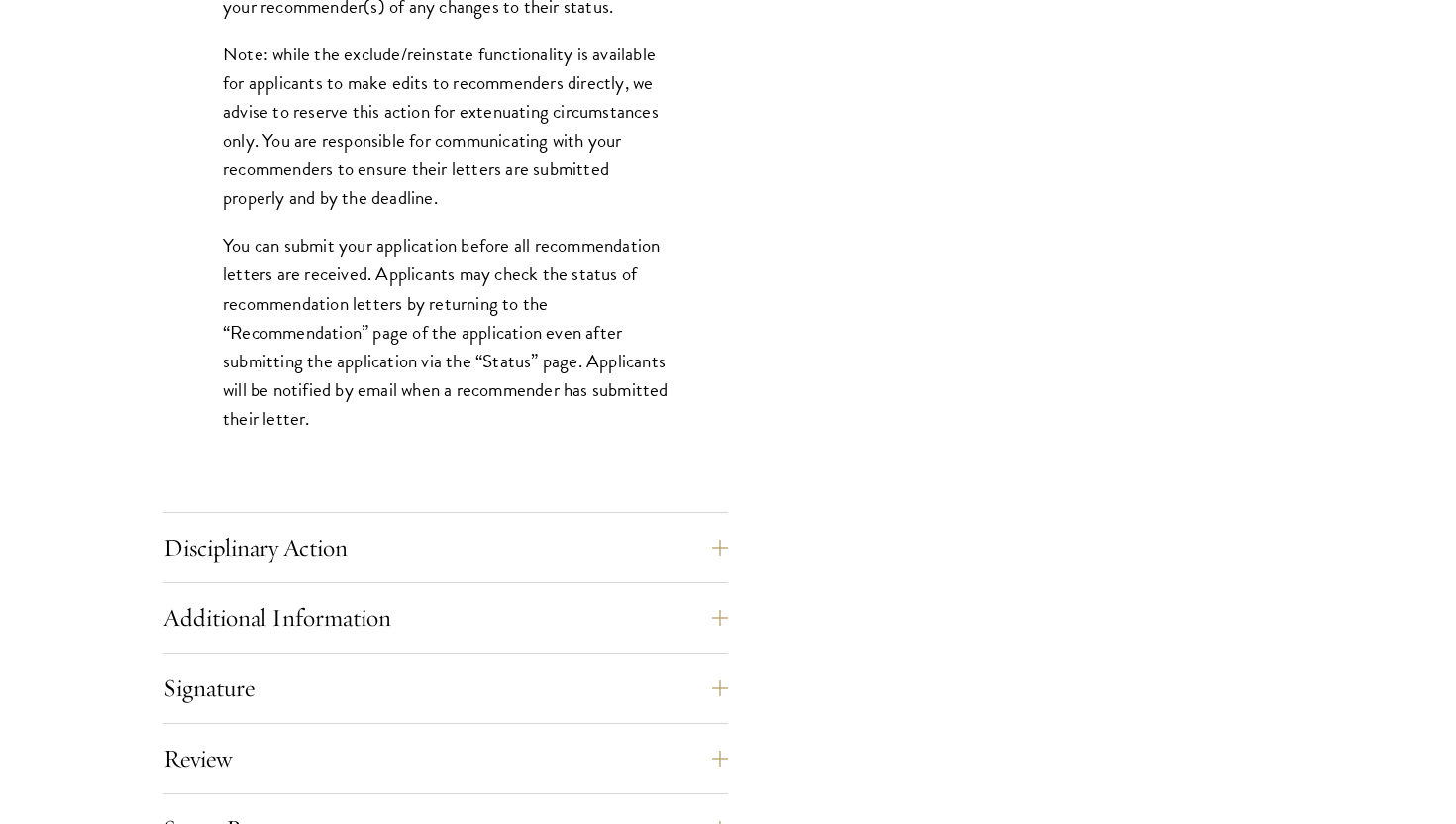 scroll, scrollTop: 2673, scrollLeft: 0, axis: vertical 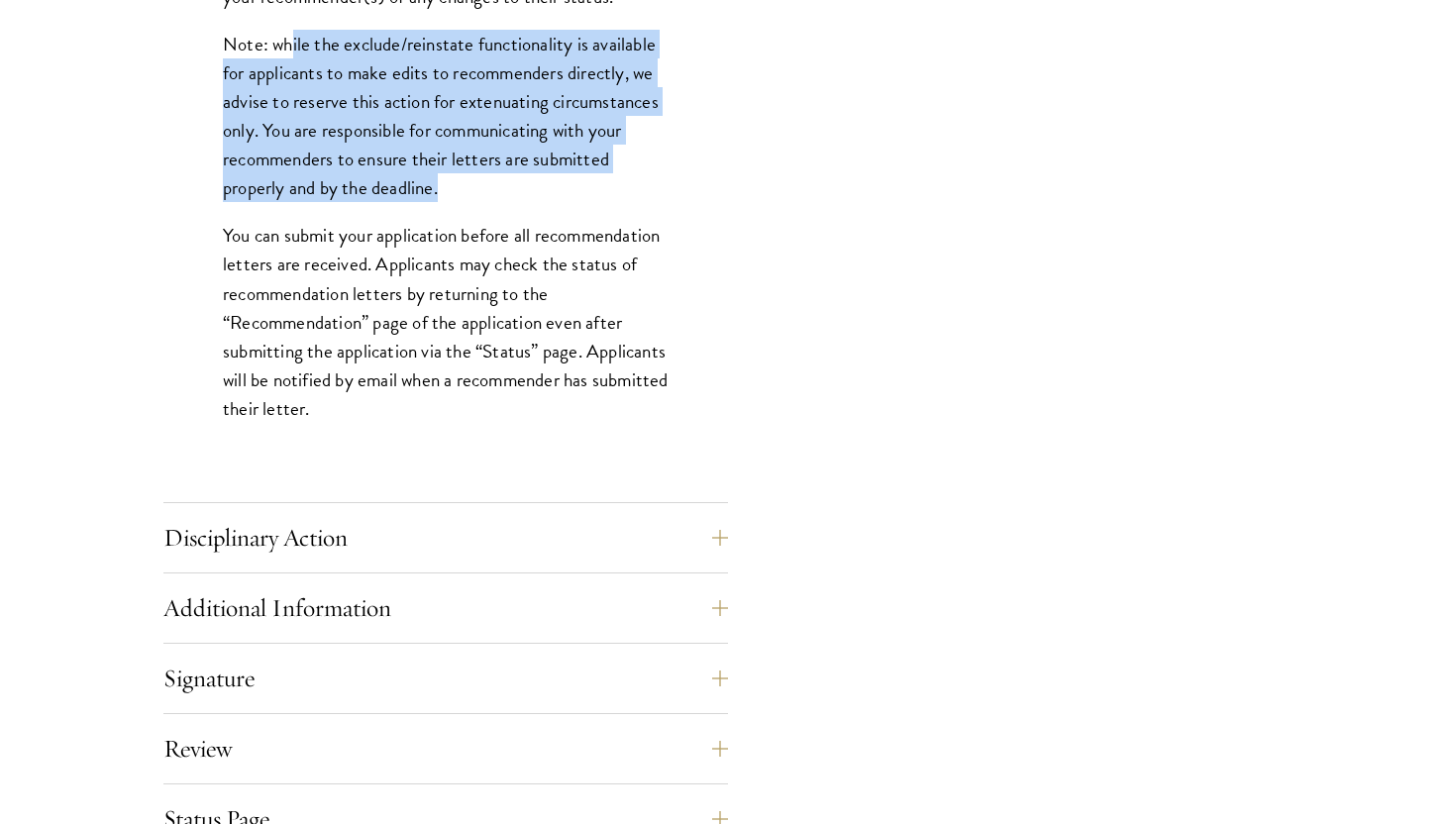 drag, startPoint x: 289, startPoint y: 66, endPoint x: 602, endPoint y: 209, distance: 344.11917 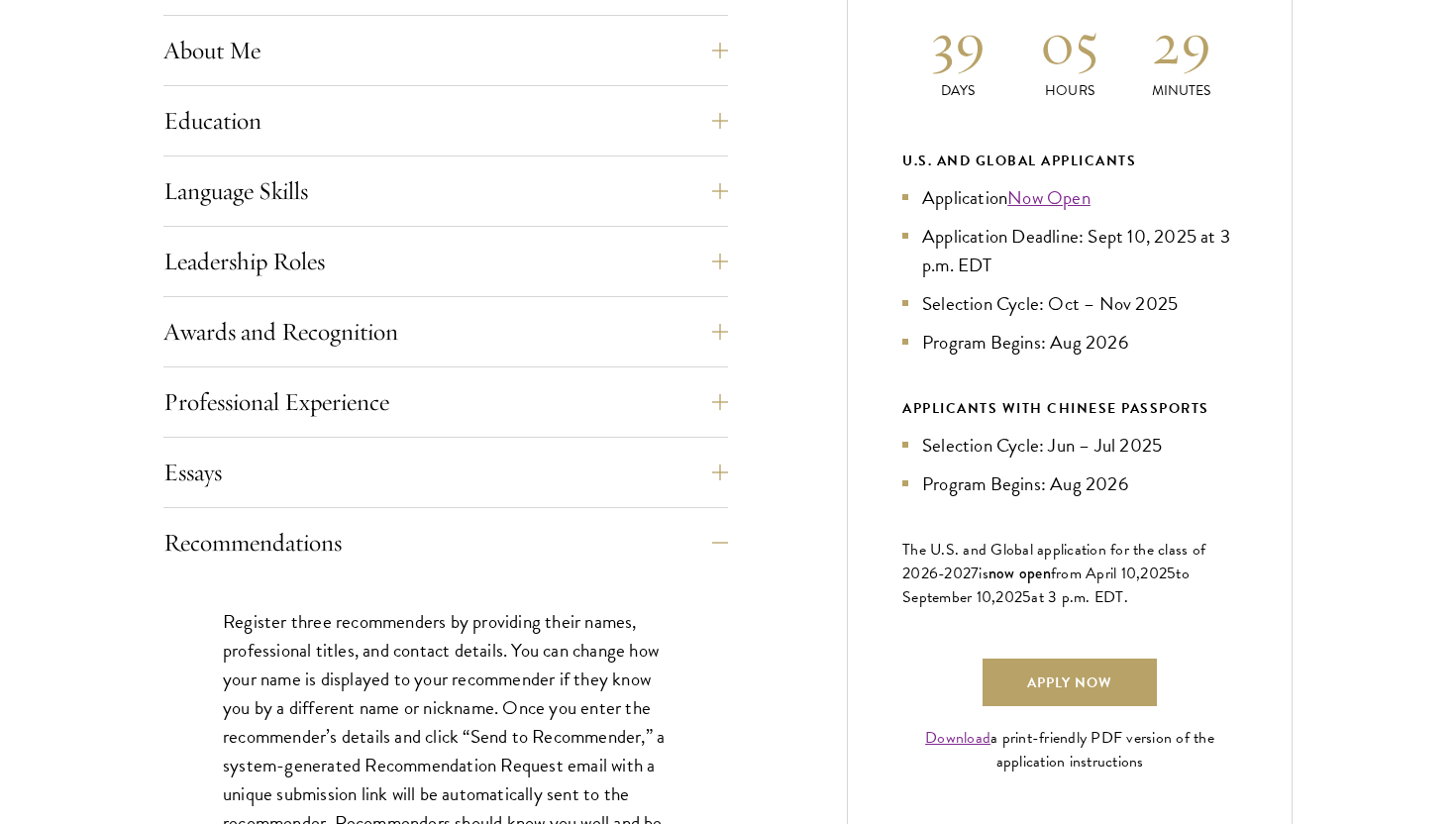 scroll, scrollTop: 990, scrollLeft: 0, axis: vertical 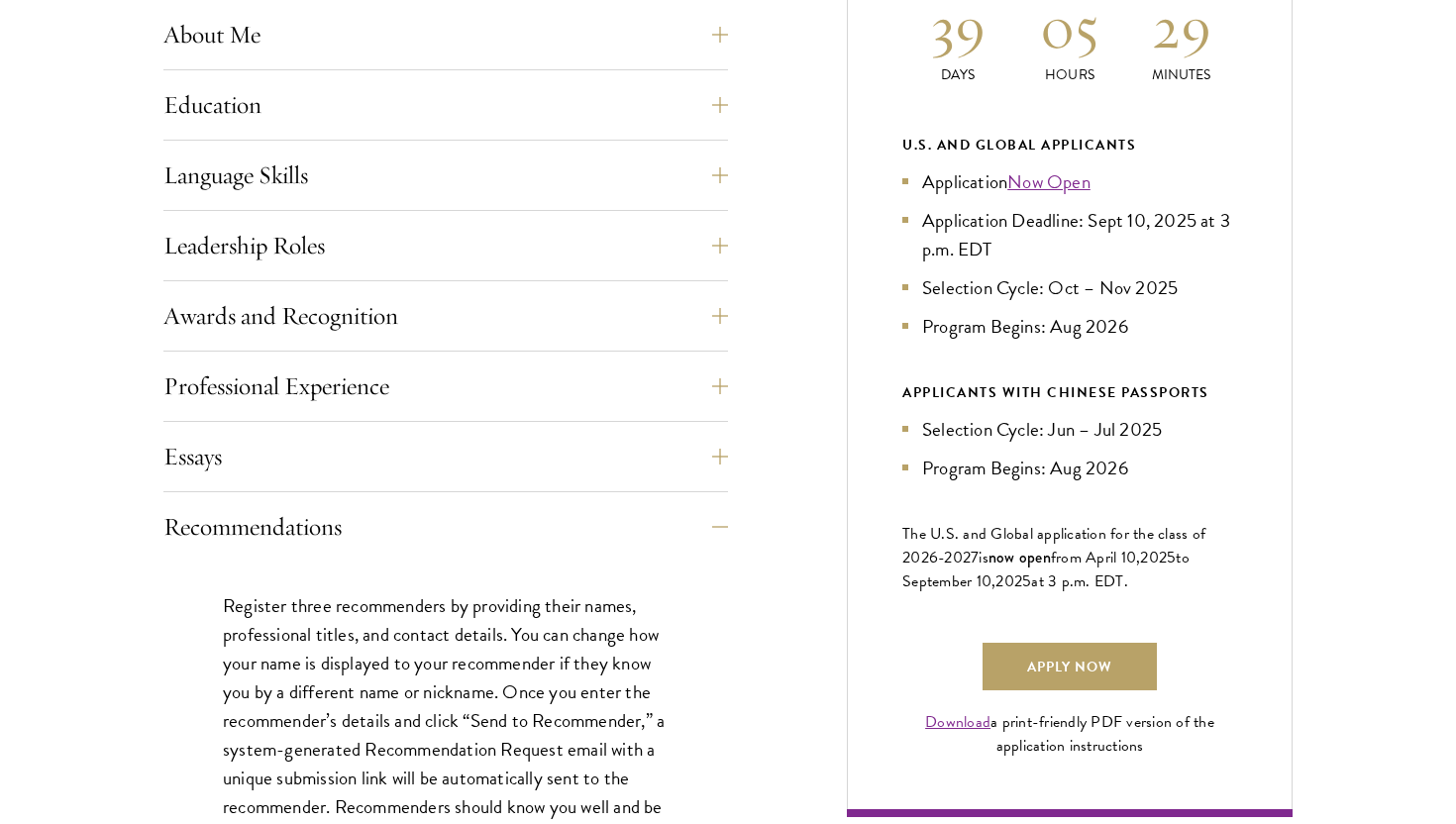 drag, startPoint x: 936, startPoint y: 398, endPoint x: 988, endPoint y: 398, distance: 52 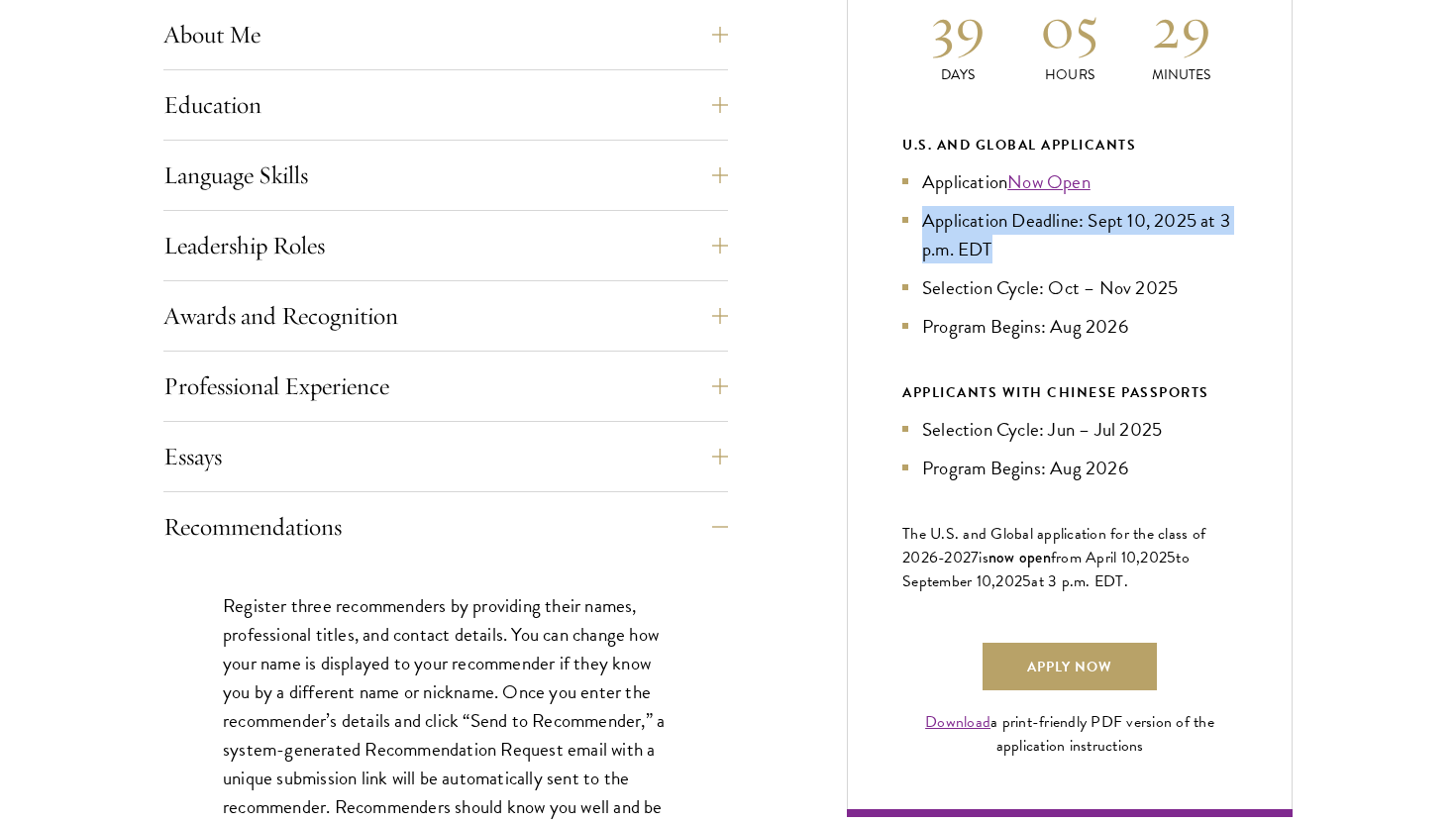 drag, startPoint x: 919, startPoint y: 221, endPoint x: 1164, endPoint y: 243, distance: 245.98577 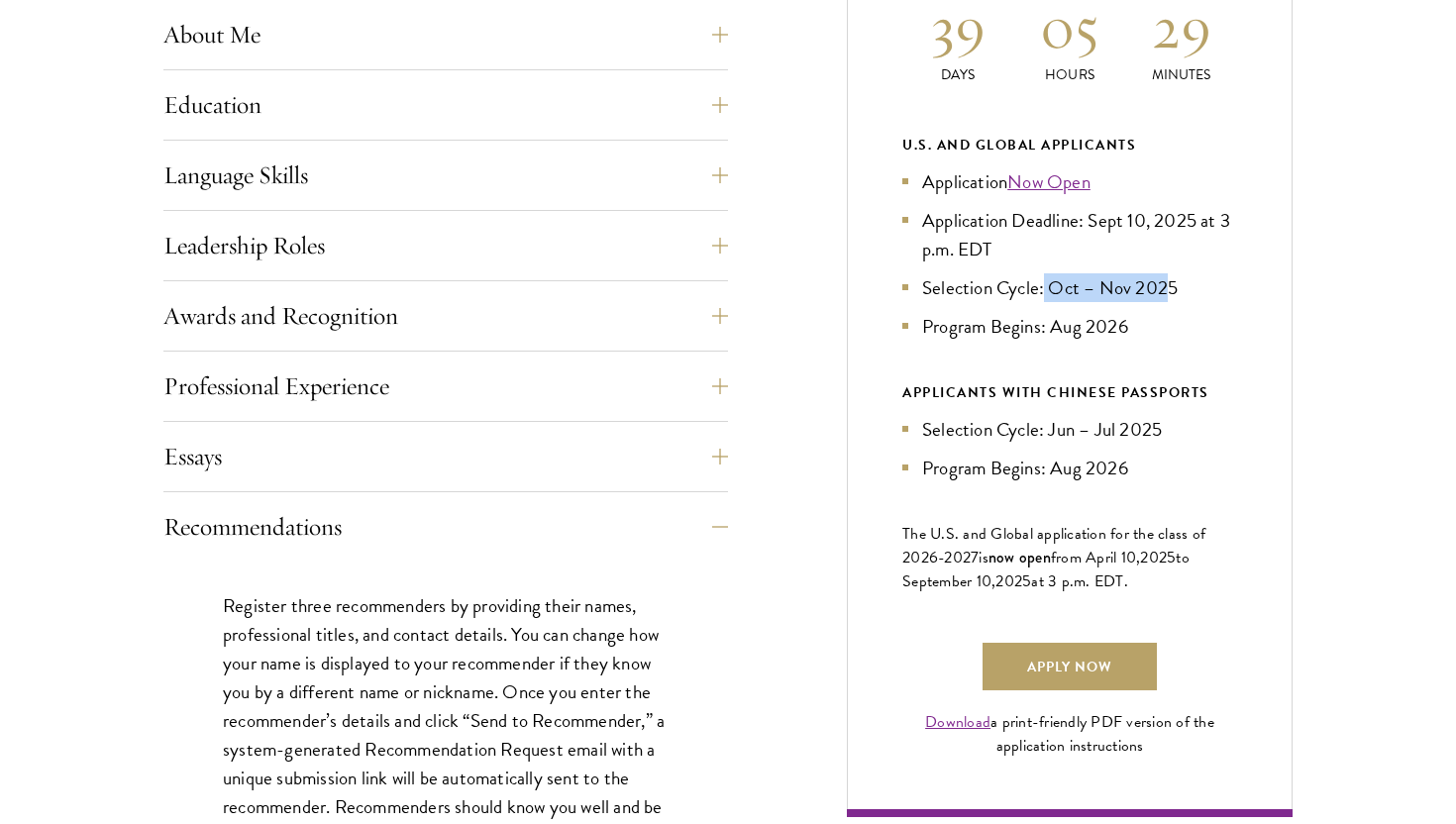 drag, startPoint x: 1044, startPoint y: 284, endPoint x: 1167, endPoint y: 285, distance: 123.004065 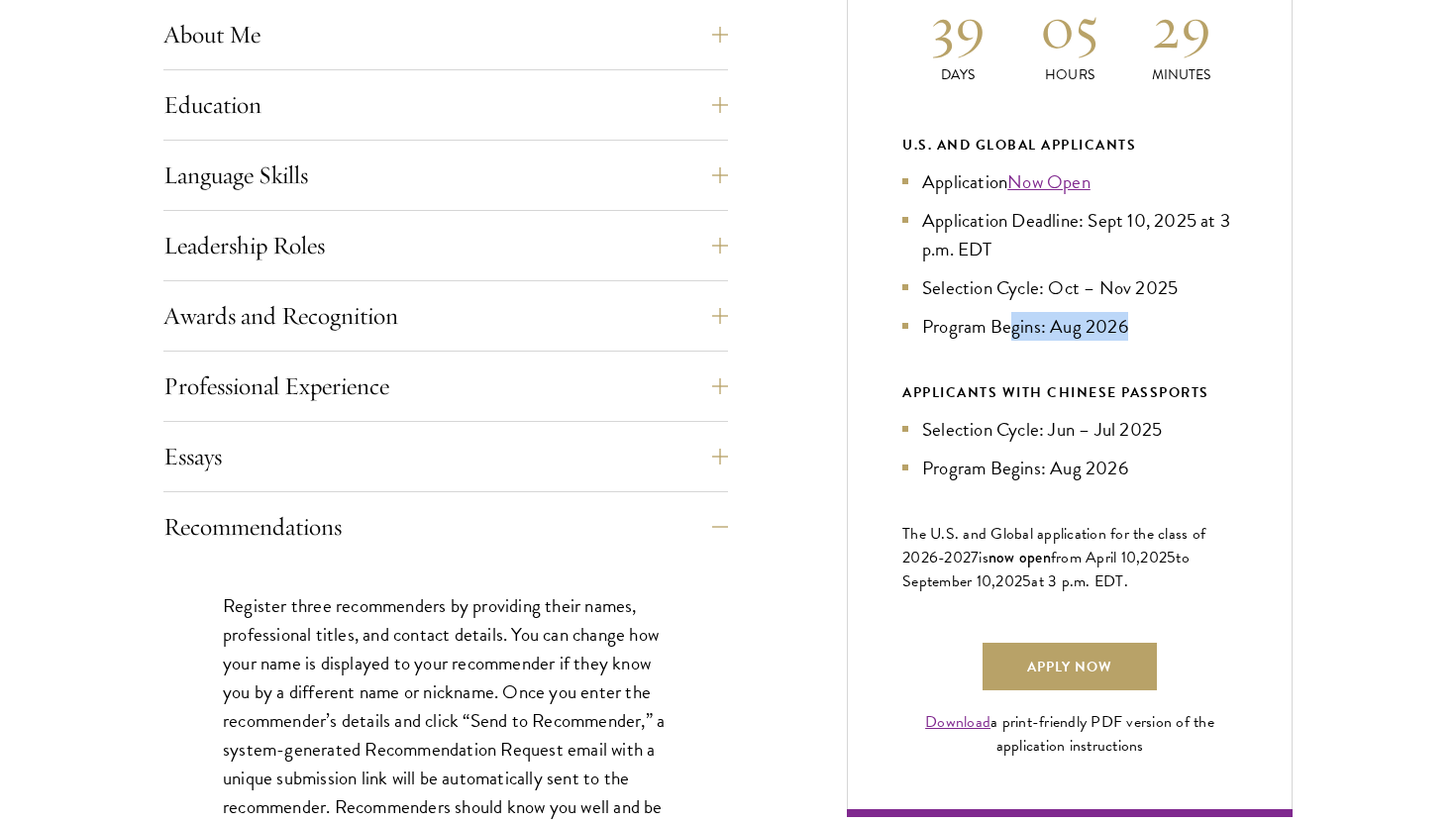drag, startPoint x: 1136, startPoint y: 327, endPoint x: 998, endPoint y: 325, distance: 138.01449 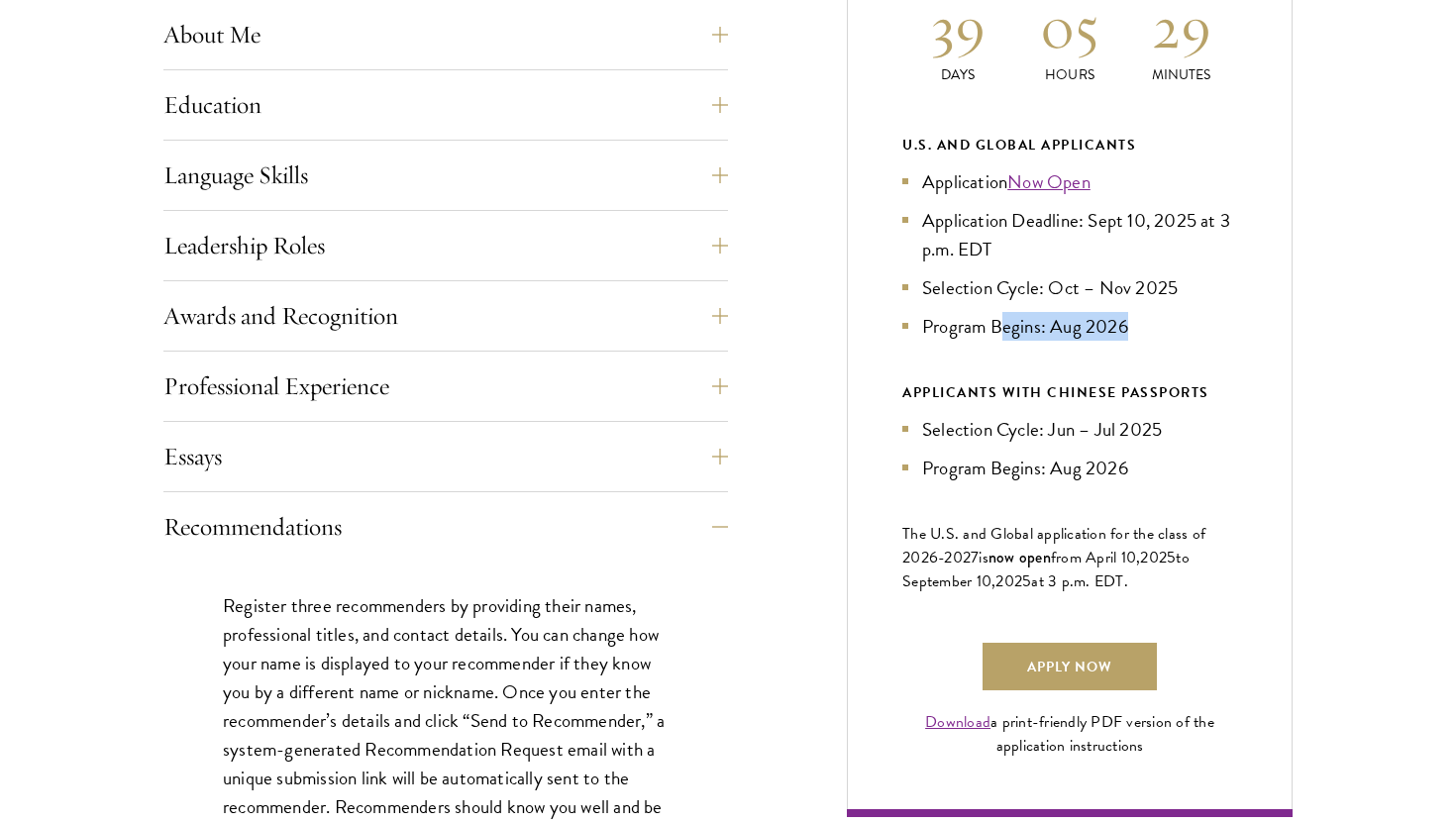 click on "Program Begins: Aug 2026" at bounding box center [1070, 326] 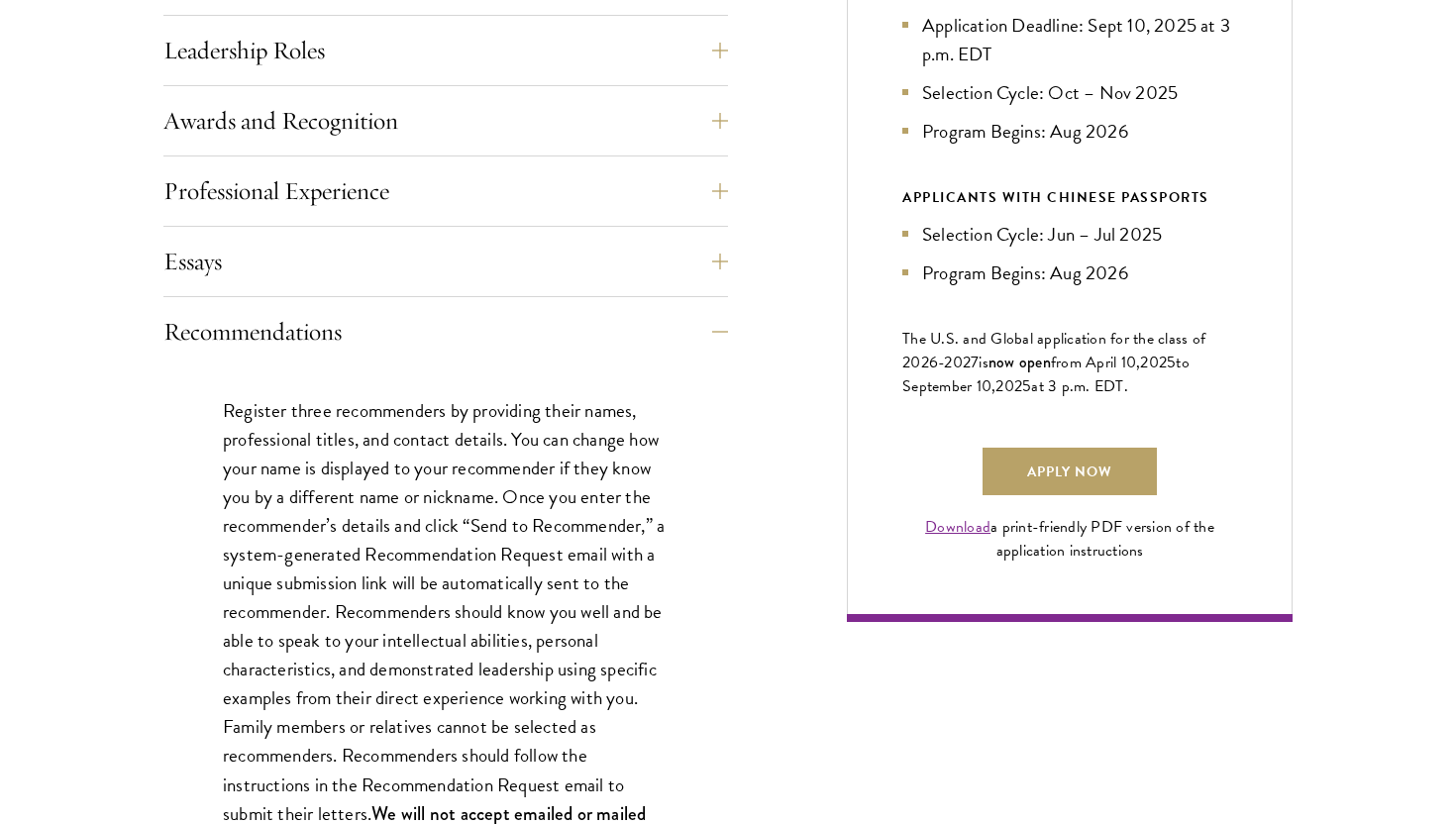 scroll, scrollTop: 1328, scrollLeft: 0, axis: vertical 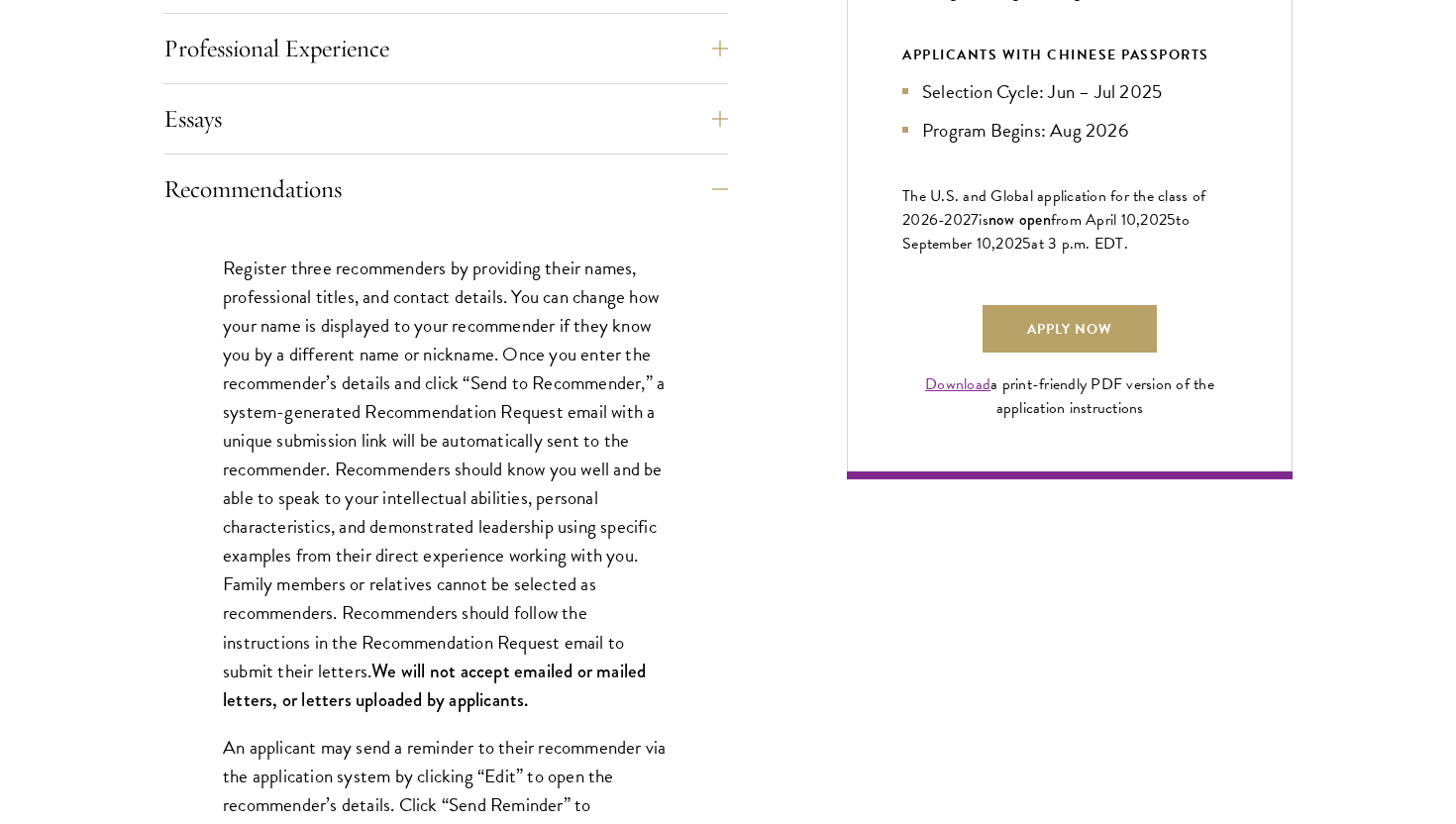 drag, startPoint x: 230, startPoint y: 257, endPoint x: 403, endPoint y: 362, distance: 202.37095 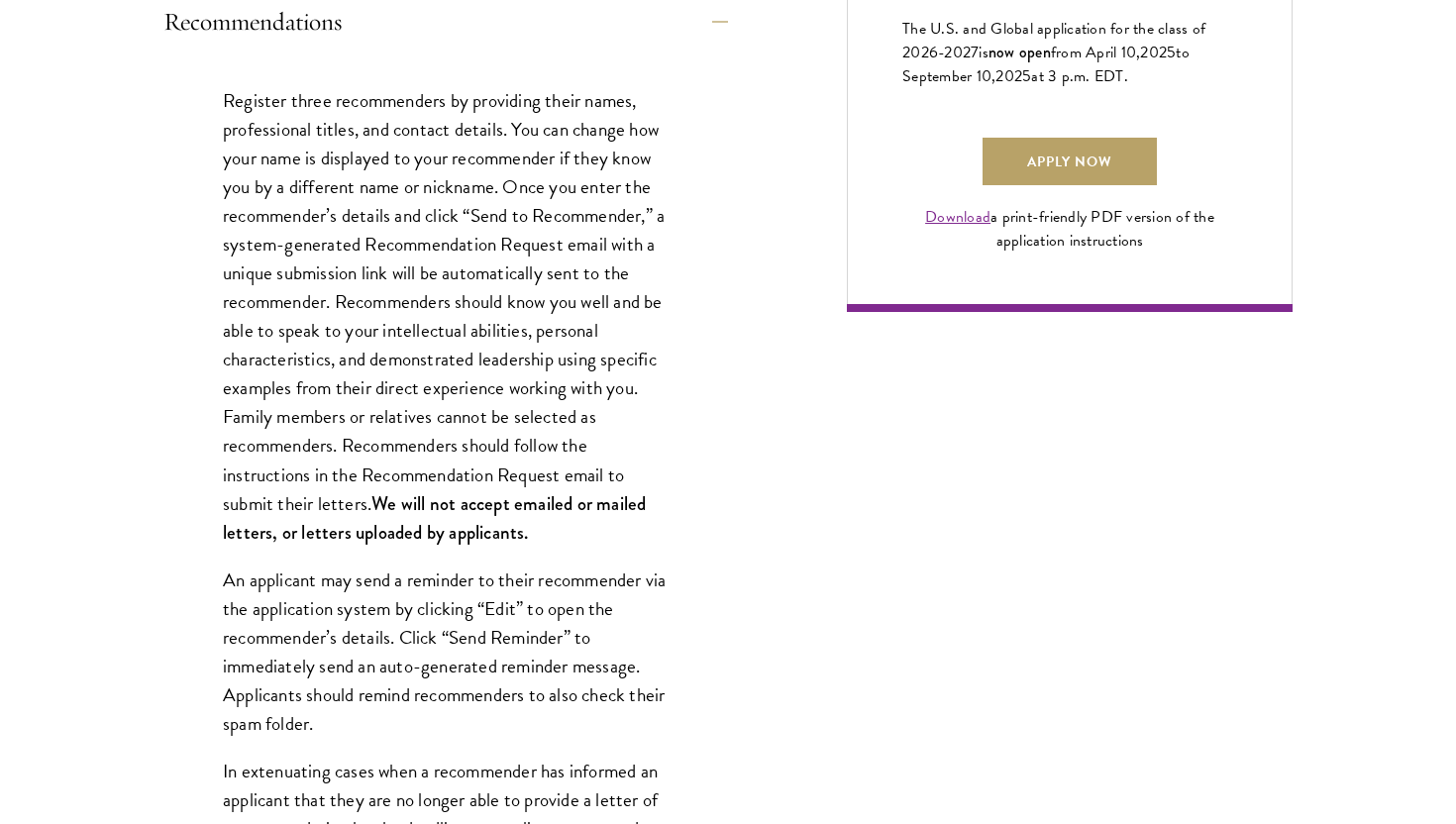 scroll, scrollTop: 1500, scrollLeft: 0, axis: vertical 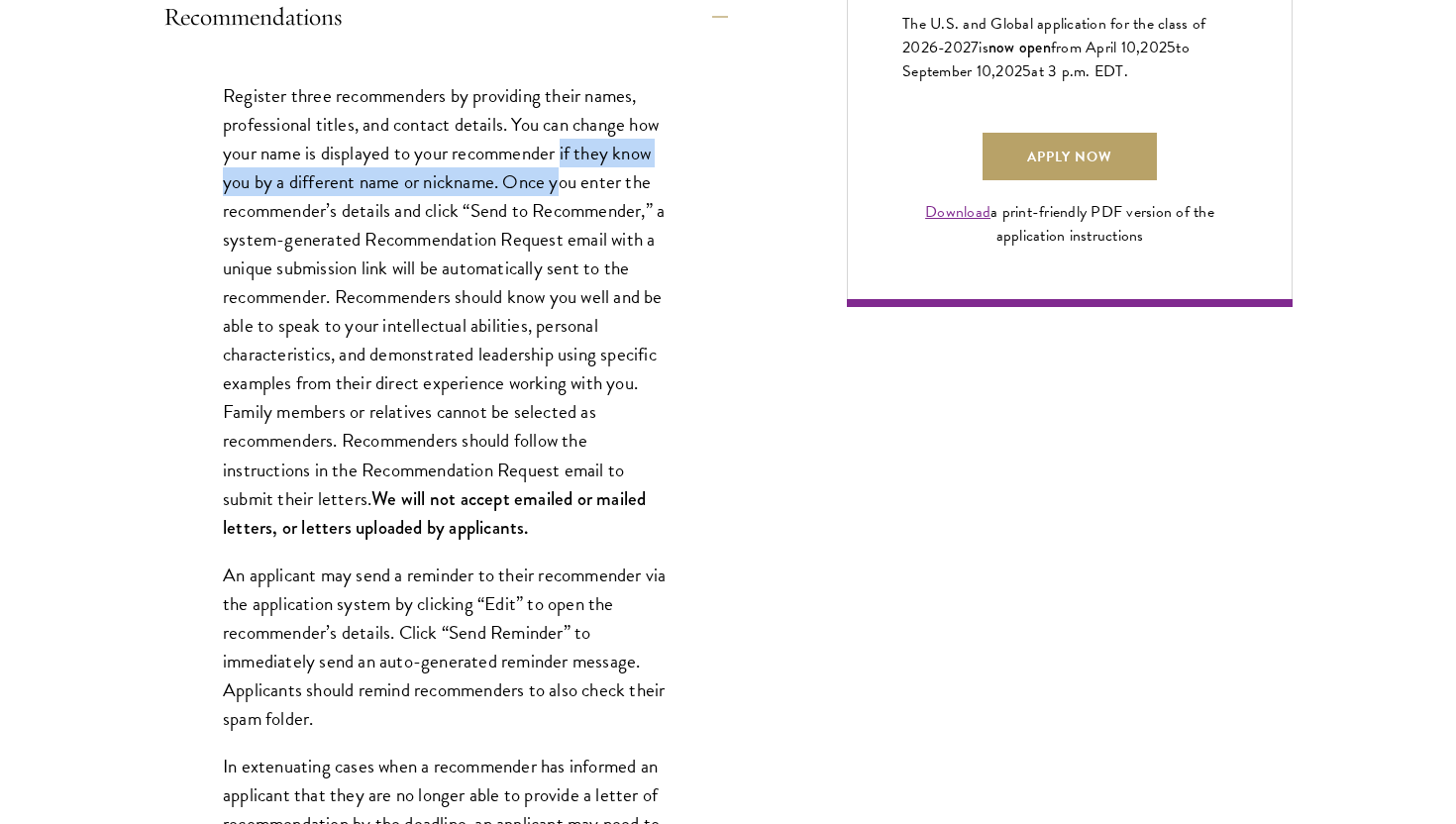 drag, startPoint x: 562, startPoint y: 151, endPoint x: 562, endPoint y: 186, distance: 35 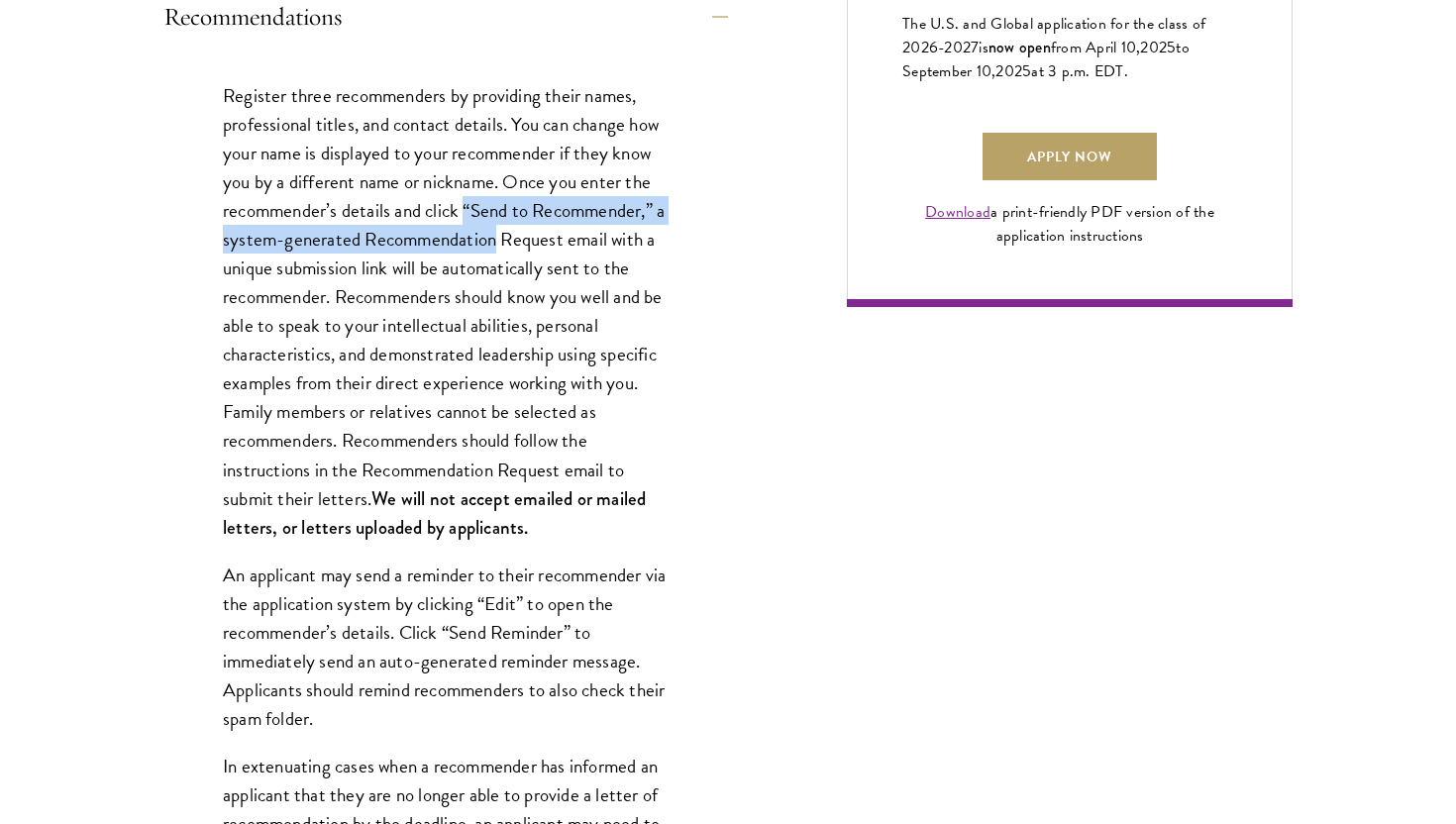 drag, startPoint x: 466, startPoint y: 201, endPoint x: 509, endPoint y: 252, distance: 66.70832 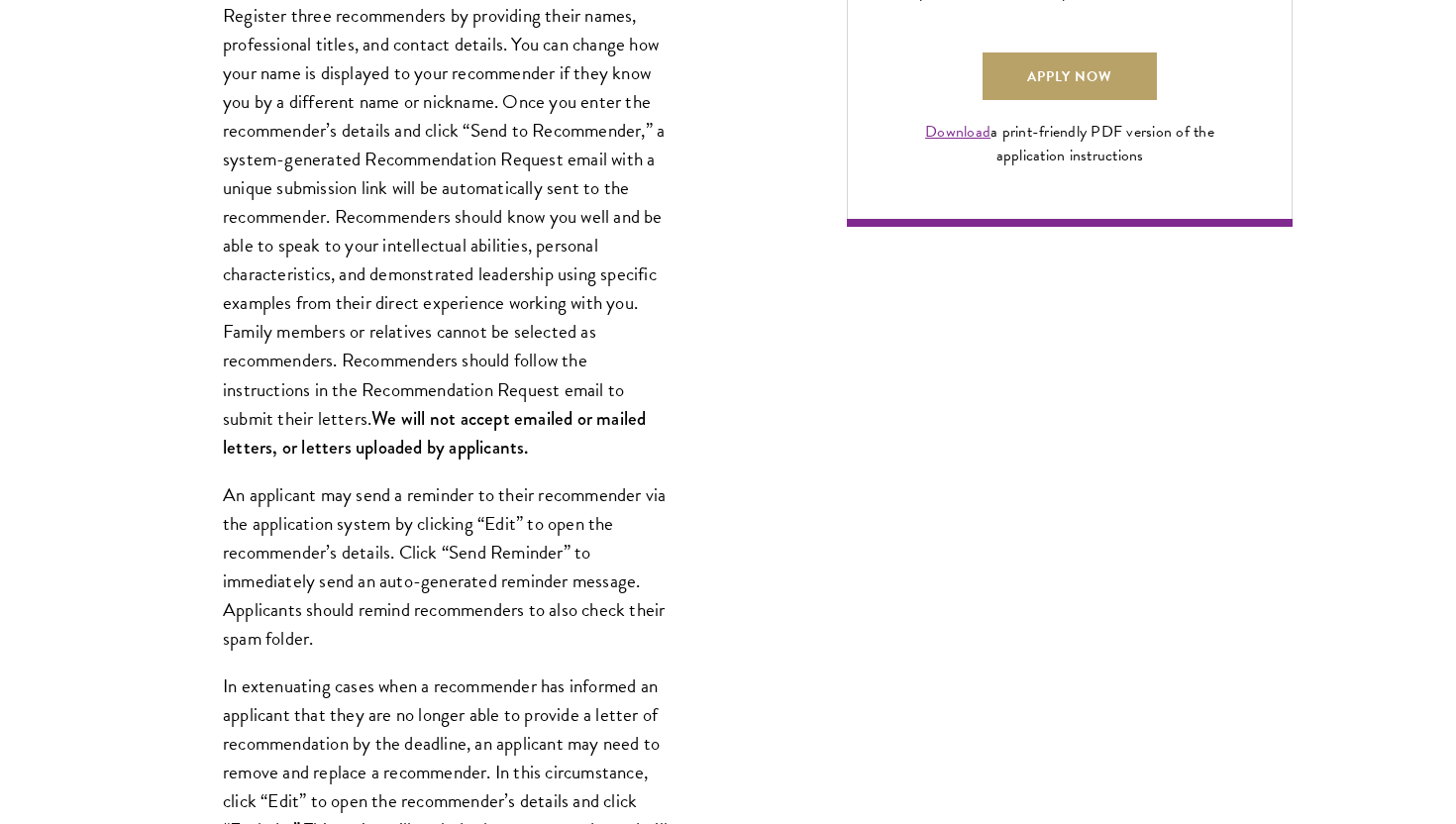 scroll, scrollTop: 1583, scrollLeft: 0, axis: vertical 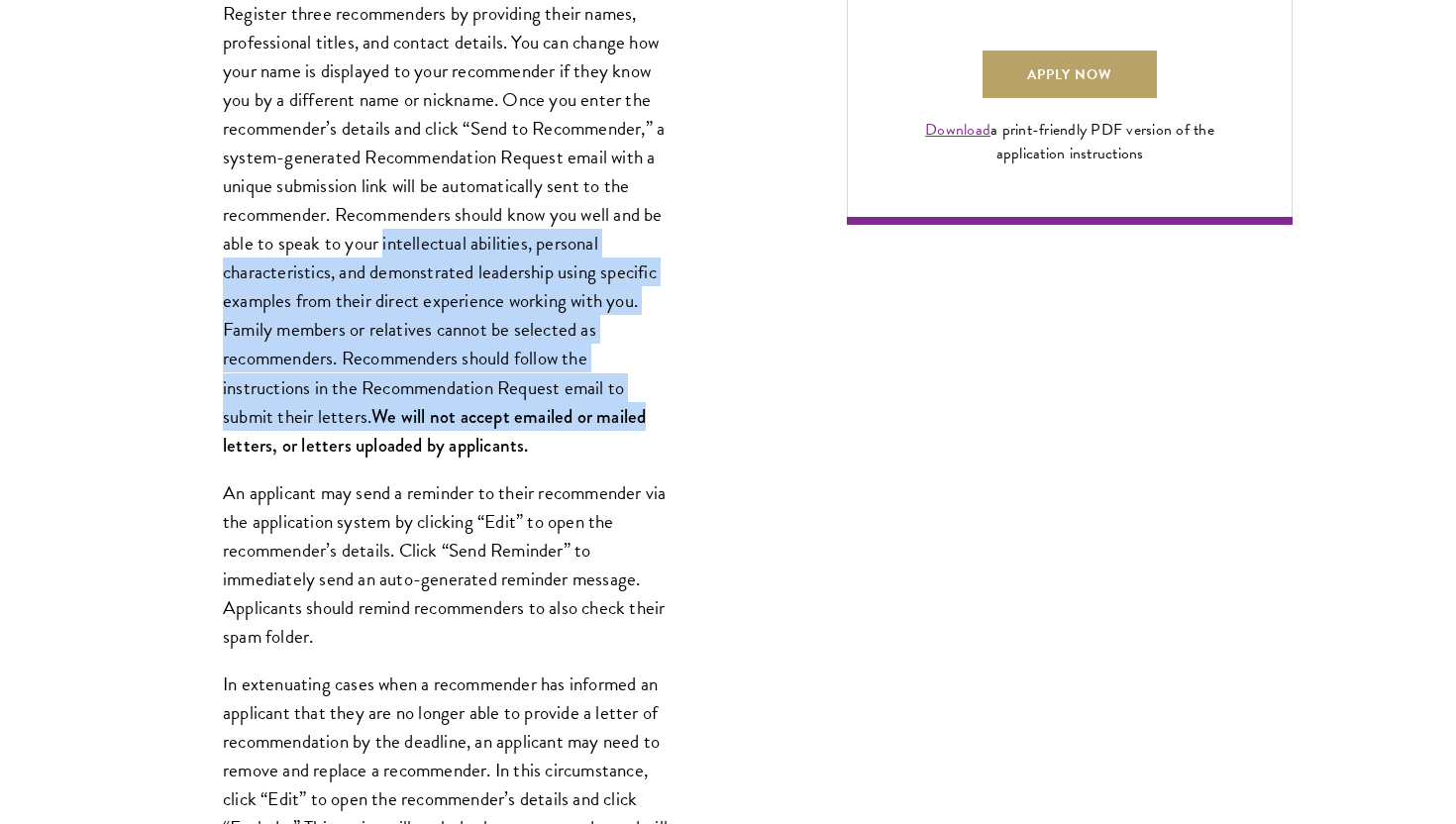 drag, startPoint x: 404, startPoint y: 243, endPoint x: 645, endPoint y: 400, distance: 287.62823 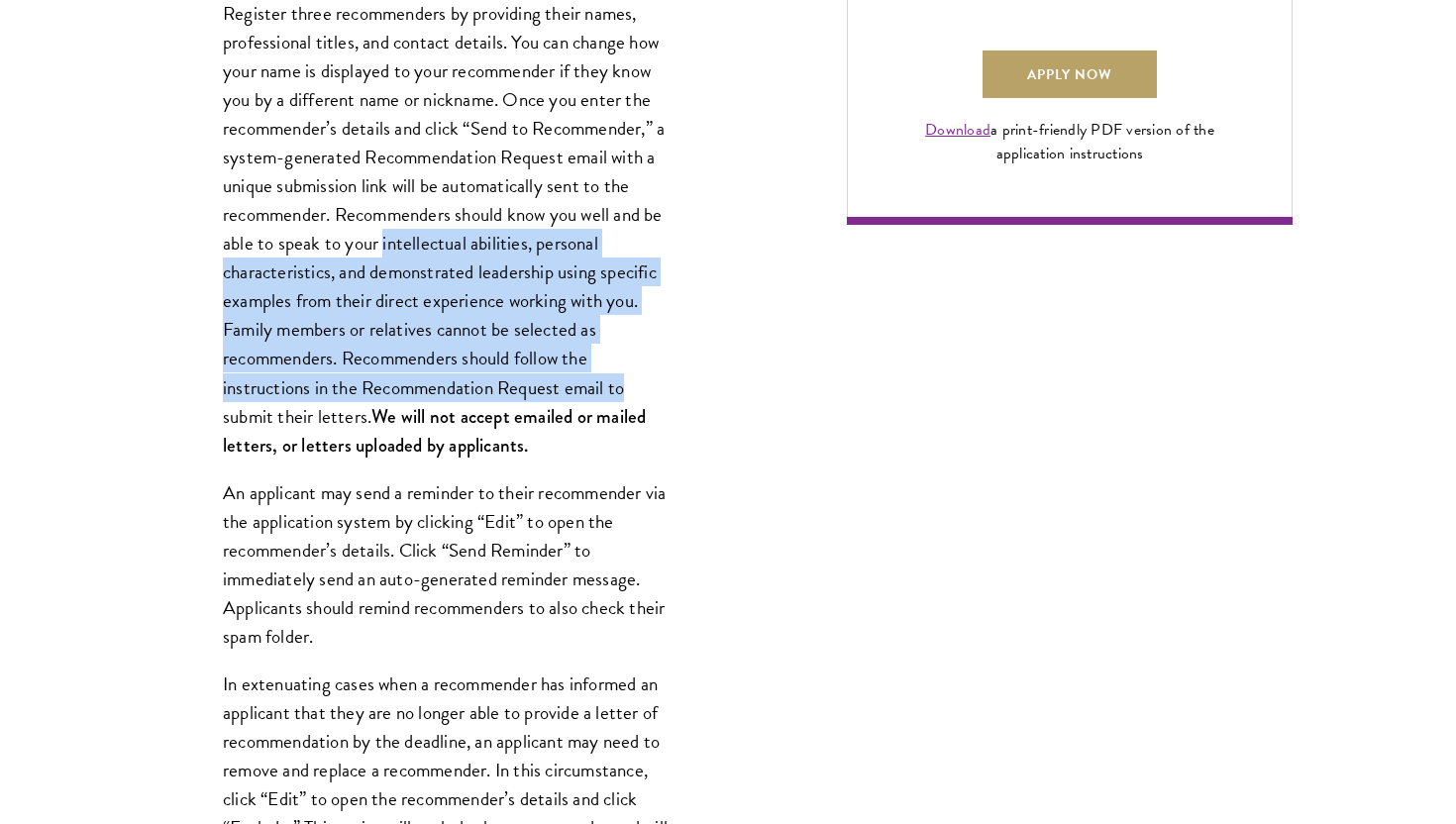 click on "Register three recommenders by providing their names, professional titles, and contact details. You can change how your name is displayed to your recommender if they know you by a different name or nickname. Once you enter the recommender’s details and click “Send to Recommender,” a system-generated Recommendation Request email with a unique submission link will be automatically sent to the recommender. Recommenders should know you well and be able to speak to your intellectual abilities, personal characteristics, and demonstrated leadership using specific examples from their direct experience working with you. Family members or relatives cannot be selected as recommenders. Recommenders should follow the instructions in the Recommendation Request email to submit their letters.  We will not accept emailed or mailed letters, or letters uploaded by applicants." at bounding box center [446, 229] 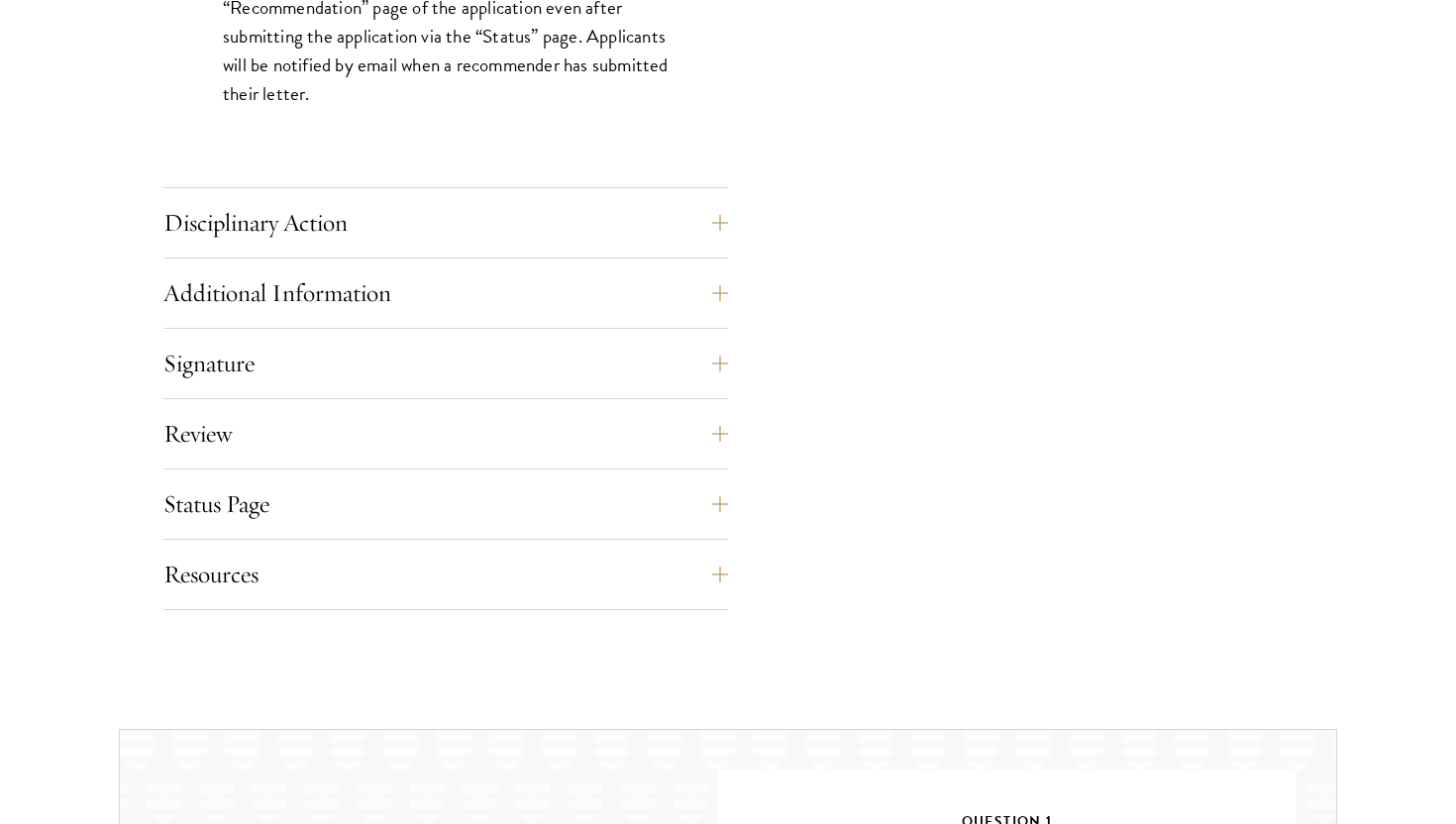 scroll, scrollTop: 3905, scrollLeft: 0, axis: vertical 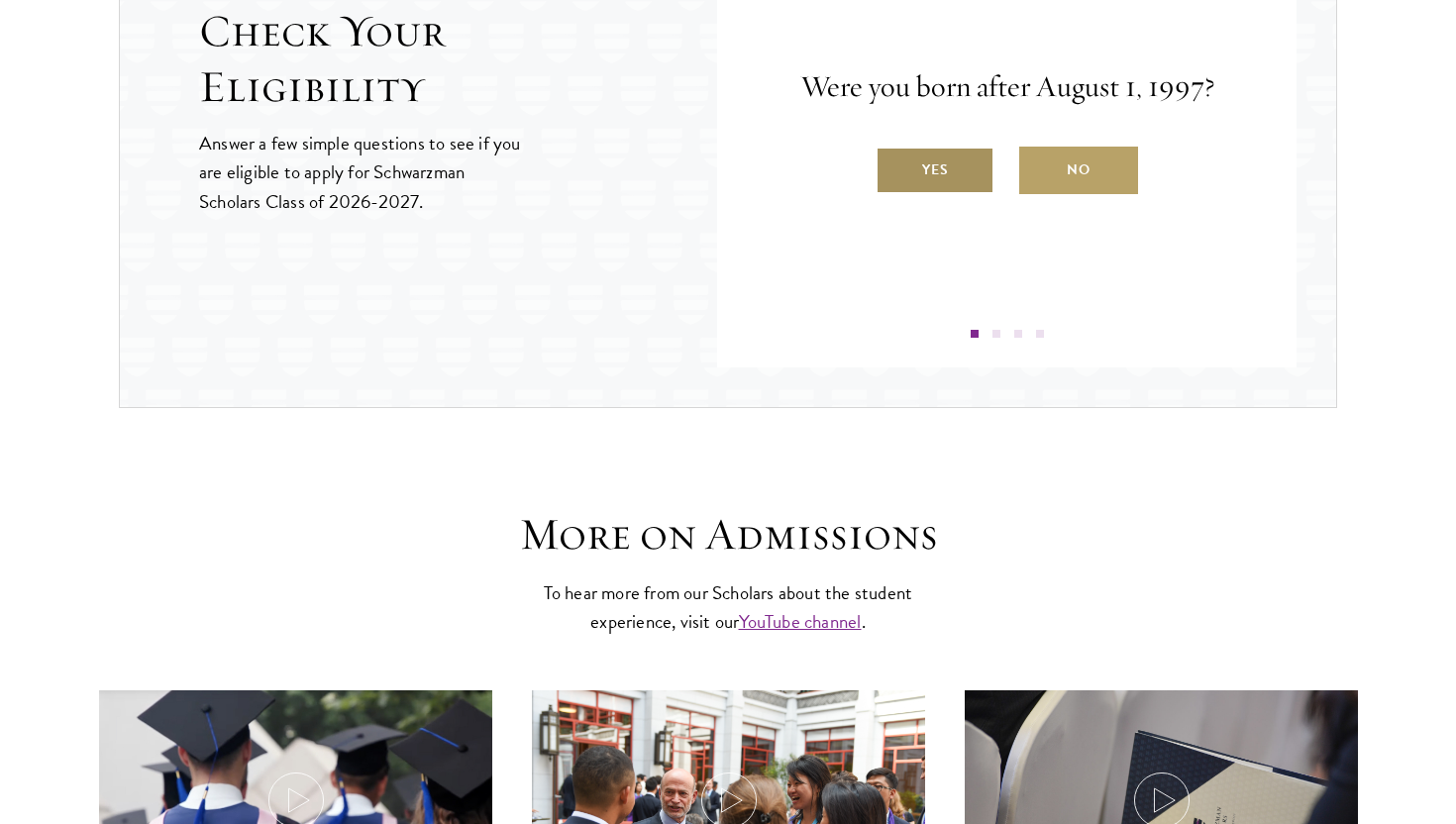 click on "Yes" at bounding box center [935, 170] 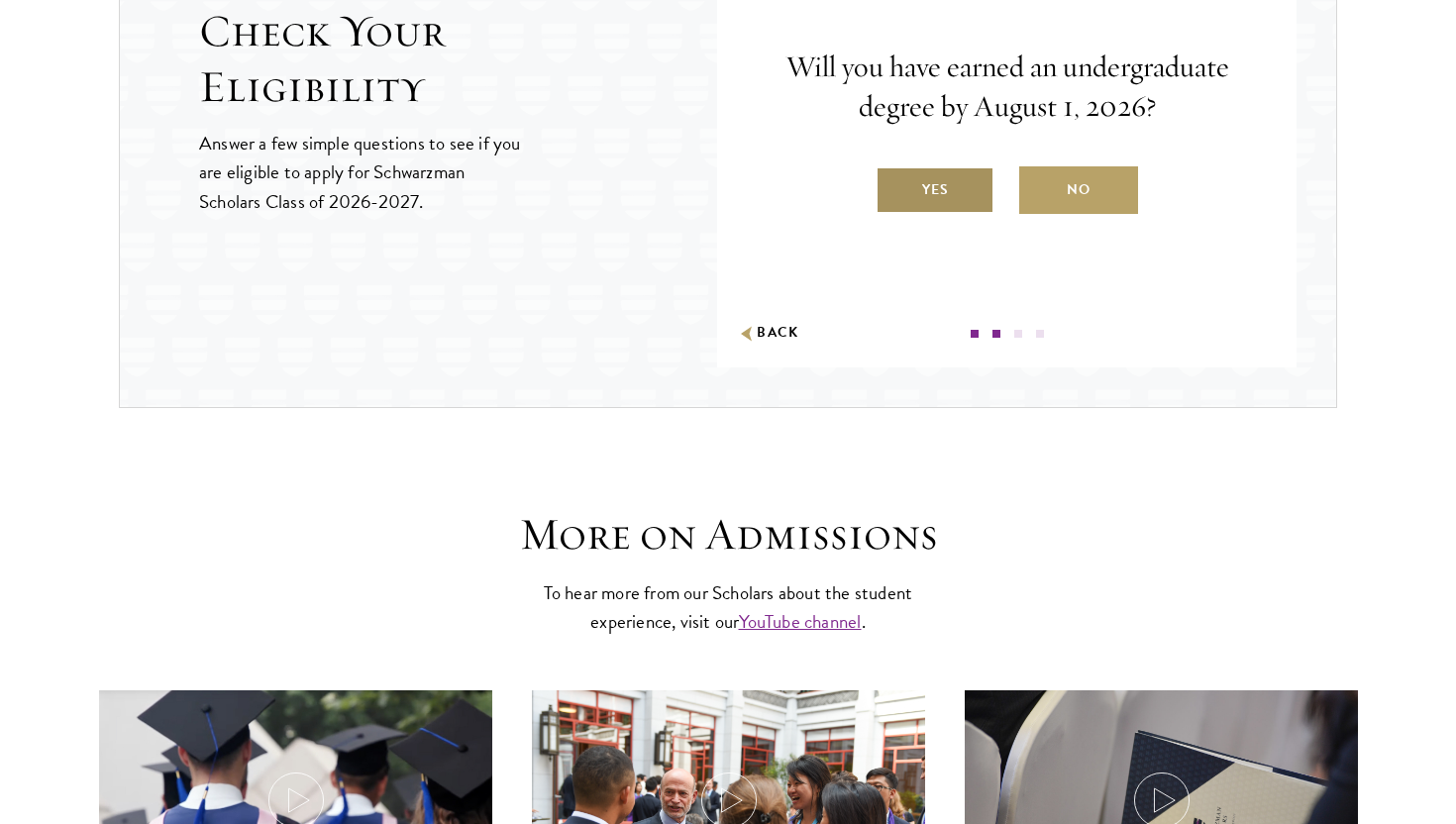 click on "Yes" at bounding box center (935, 190) 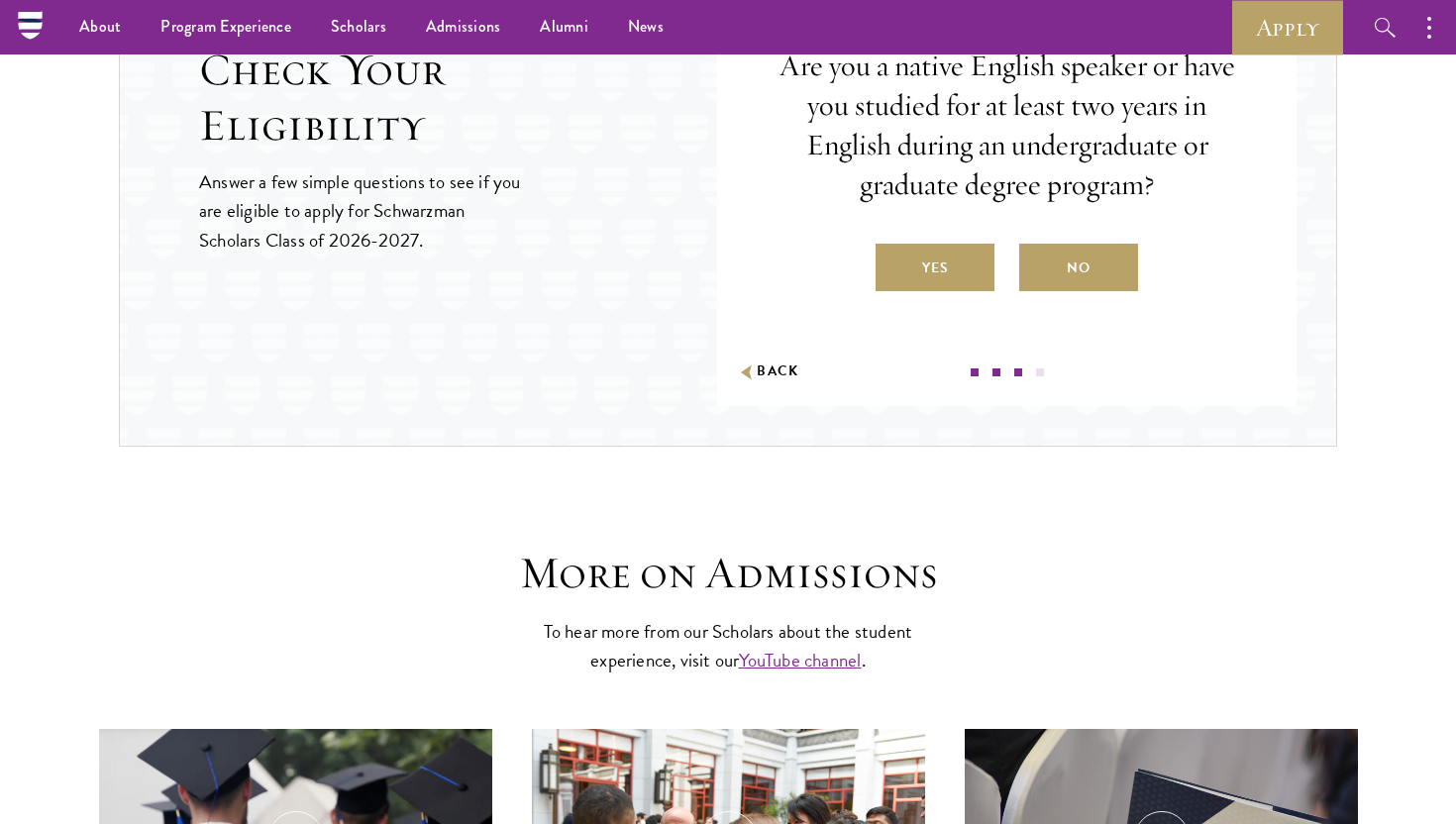 scroll, scrollTop: 3865, scrollLeft: 0, axis: vertical 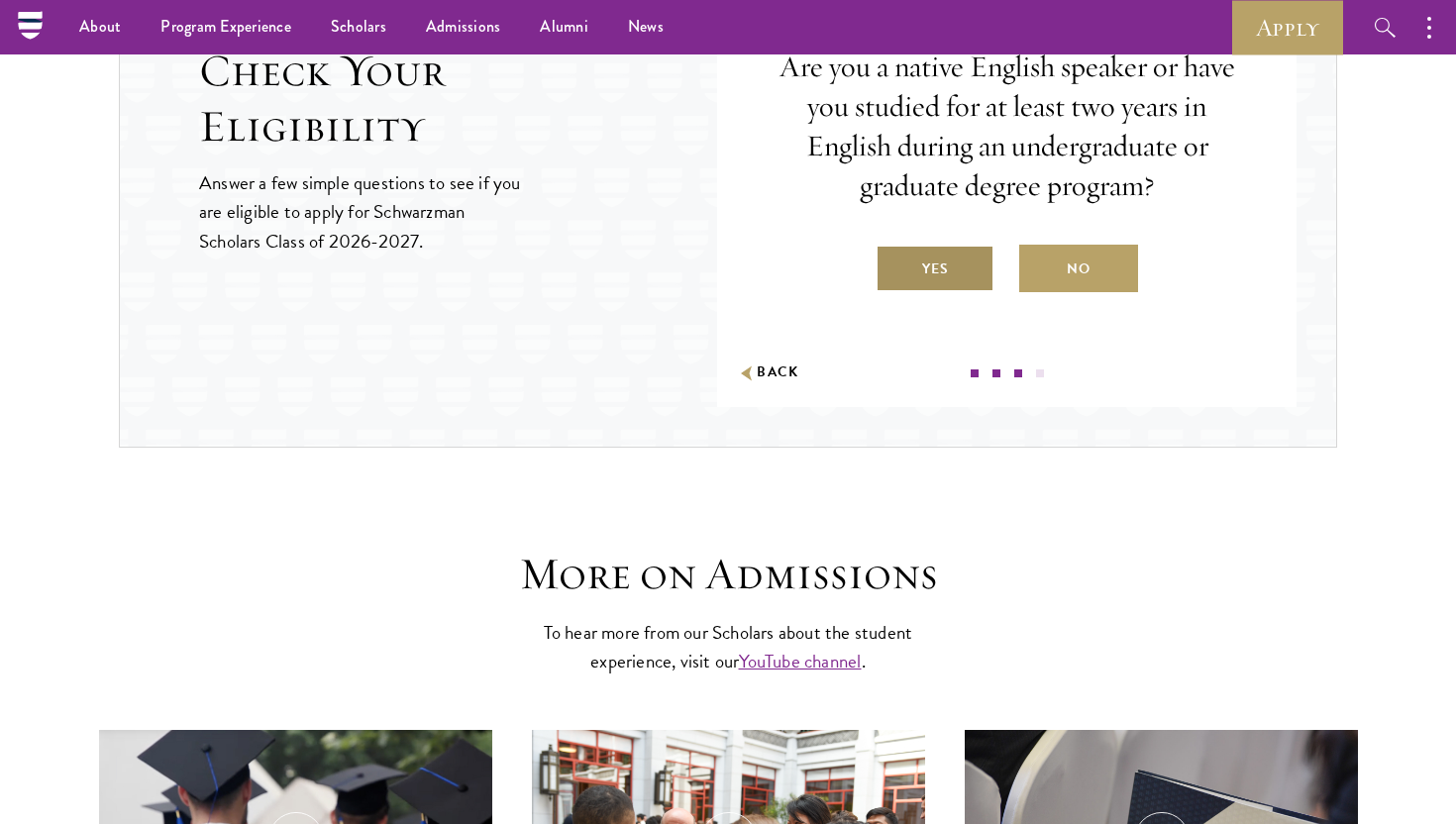 click on "Yes" at bounding box center [935, 268] 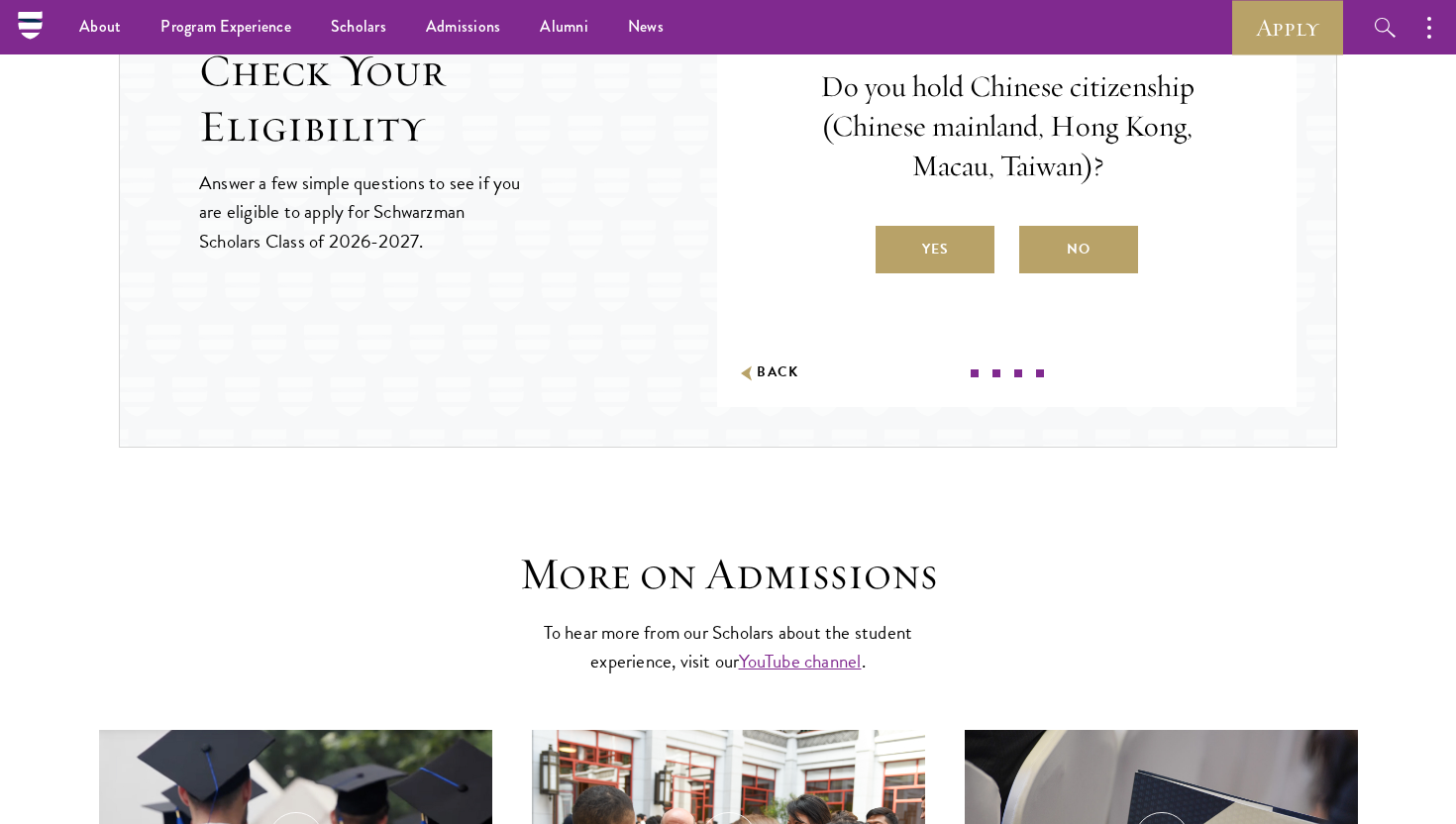 scroll, scrollTop: 3788, scrollLeft: 0, axis: vertical 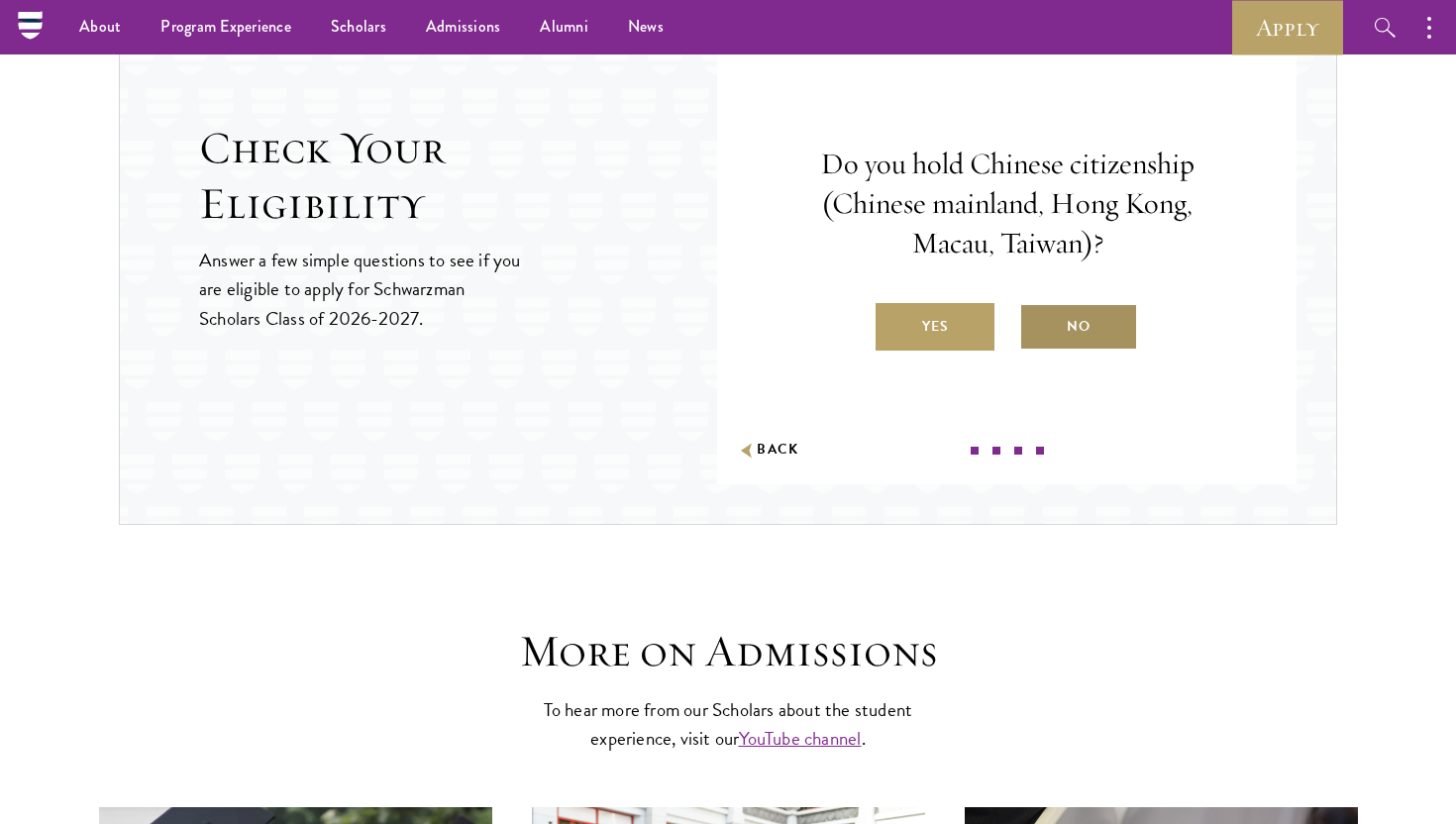 click on "No" at bounding box center [1079, 327] 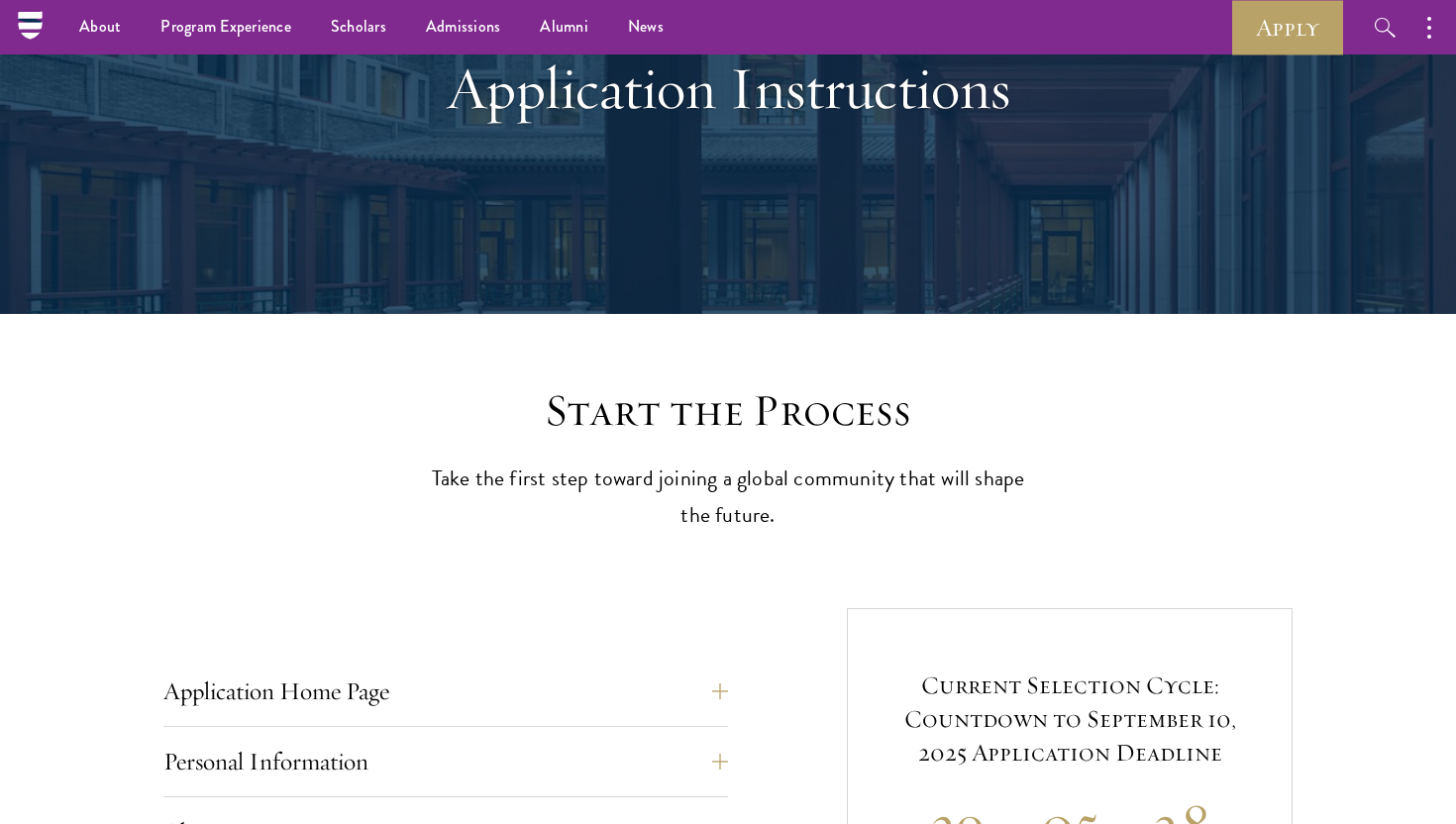 scroll, scrollTop: 0, scrollLeft: 0, axis: both 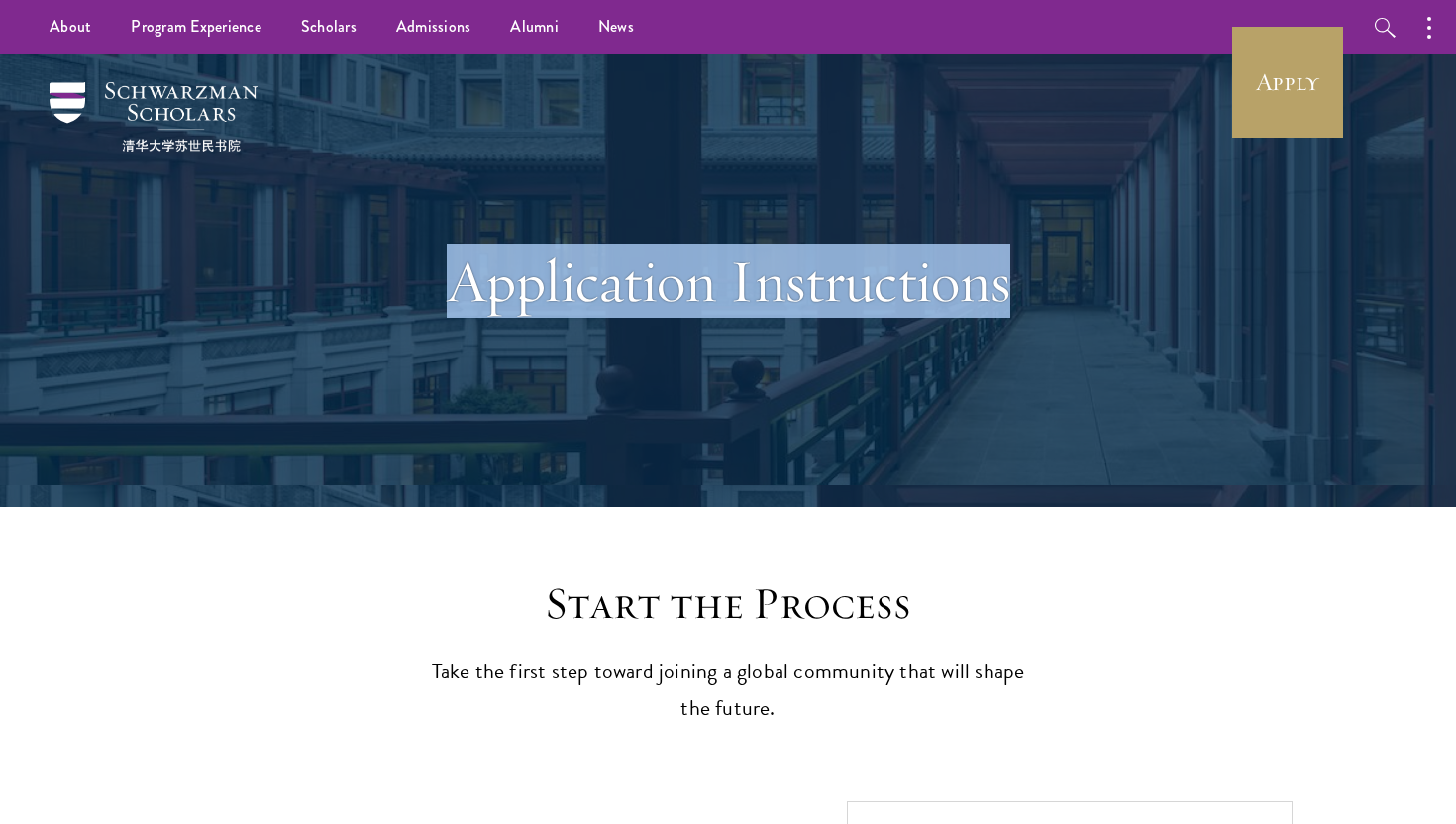 drag, startPoint x: 438, startPoint y: 291, endPoint x: 1049, endPoint y: 275, distance: 611.2095 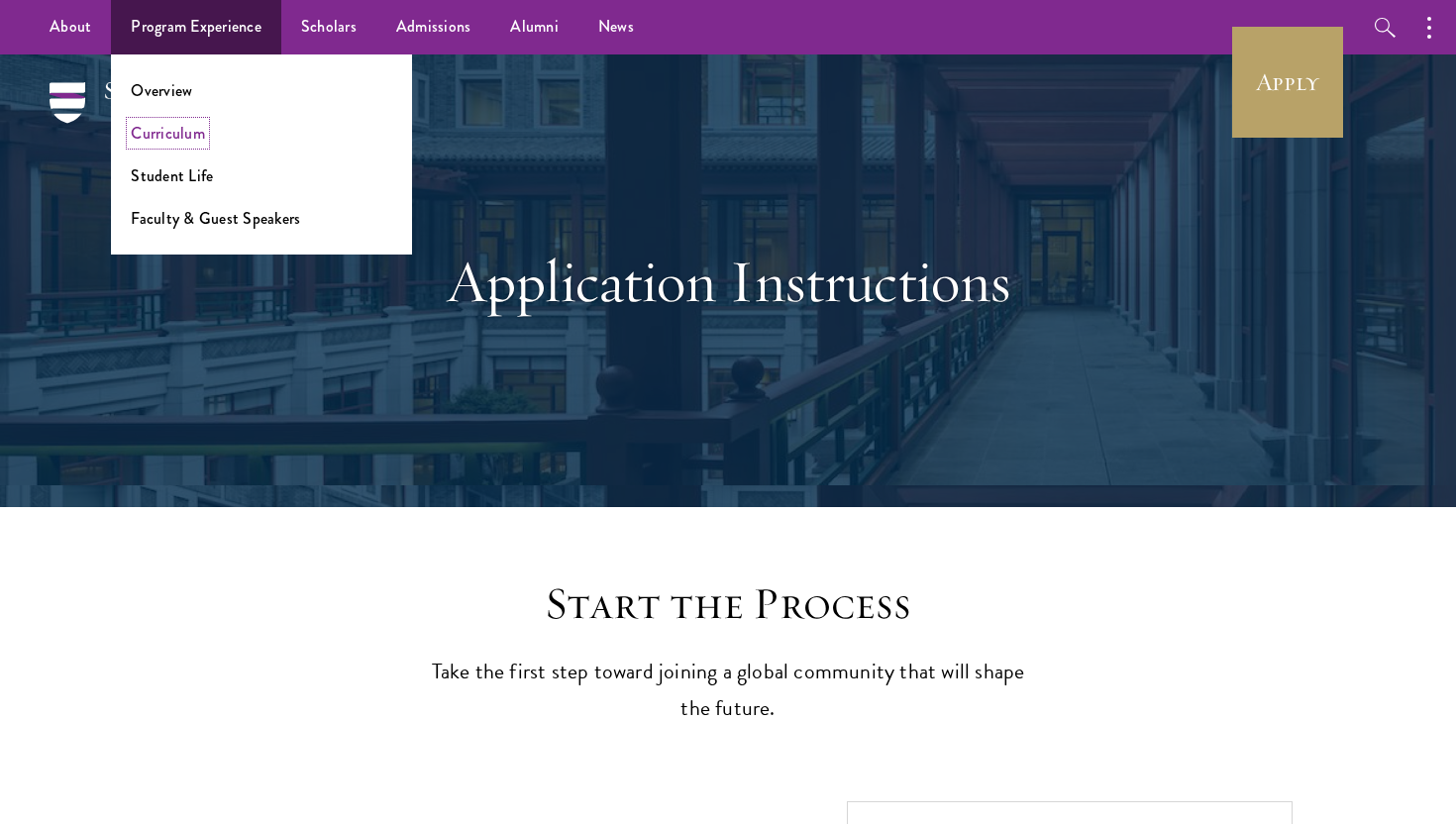 click on "Curriculum" at bounding box center [167, 133] 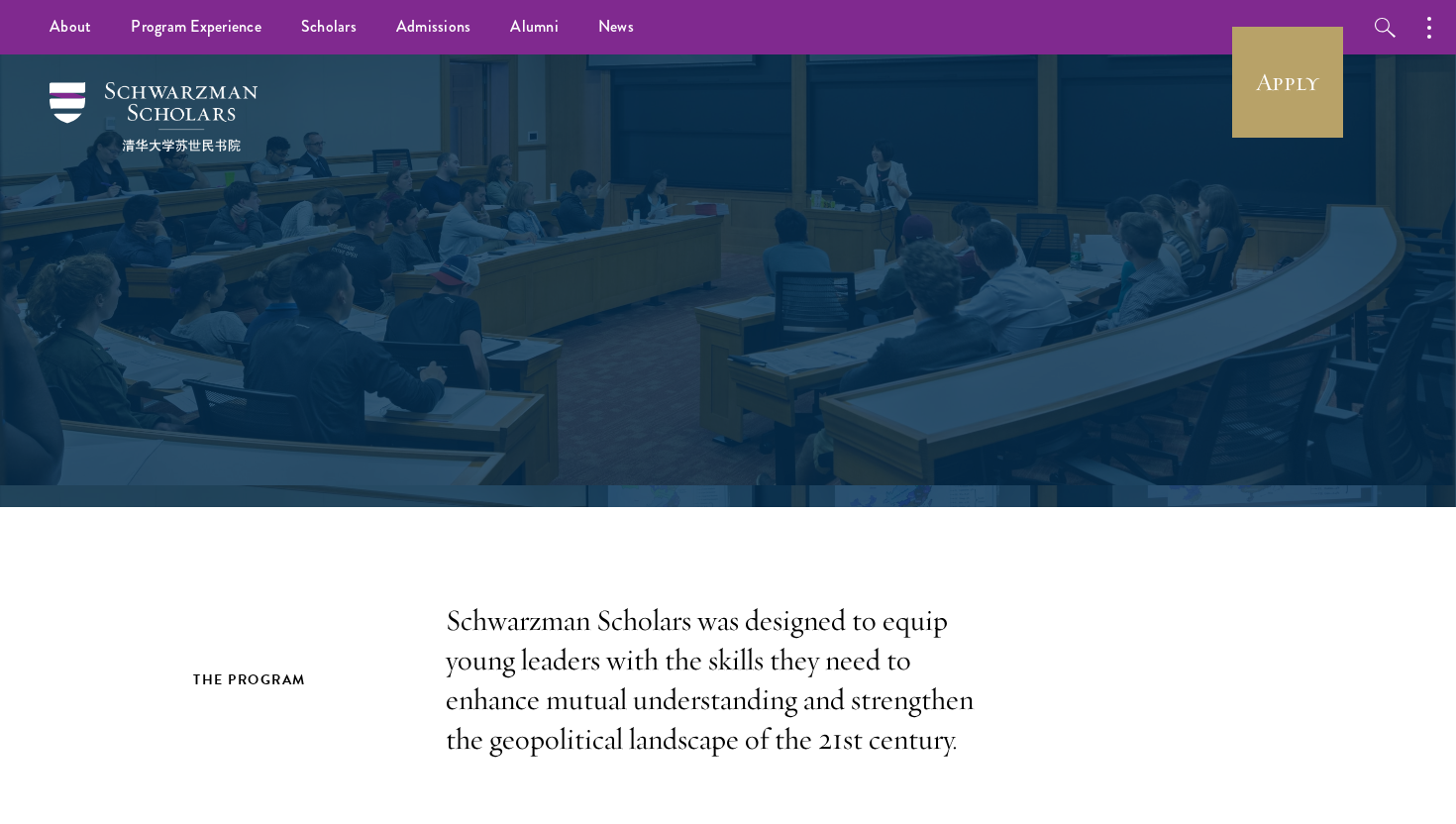 scroll, scrollTop: 0, scrollLeft: 0, axis: both 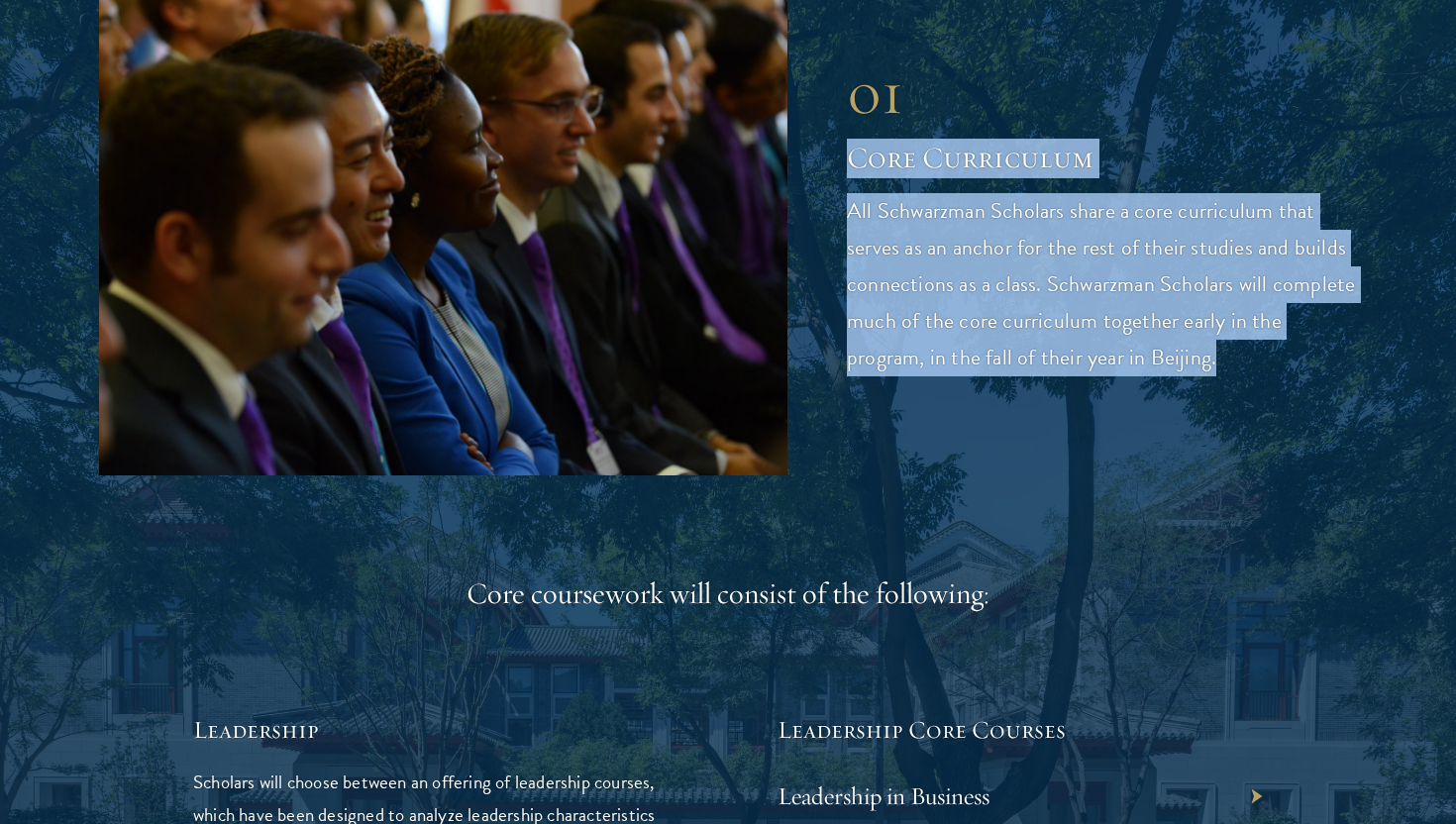 drag, startPoint x: 851, startPoint y: 163, endPoint x: 1172, endPoint y: 408, distance: 403.81431 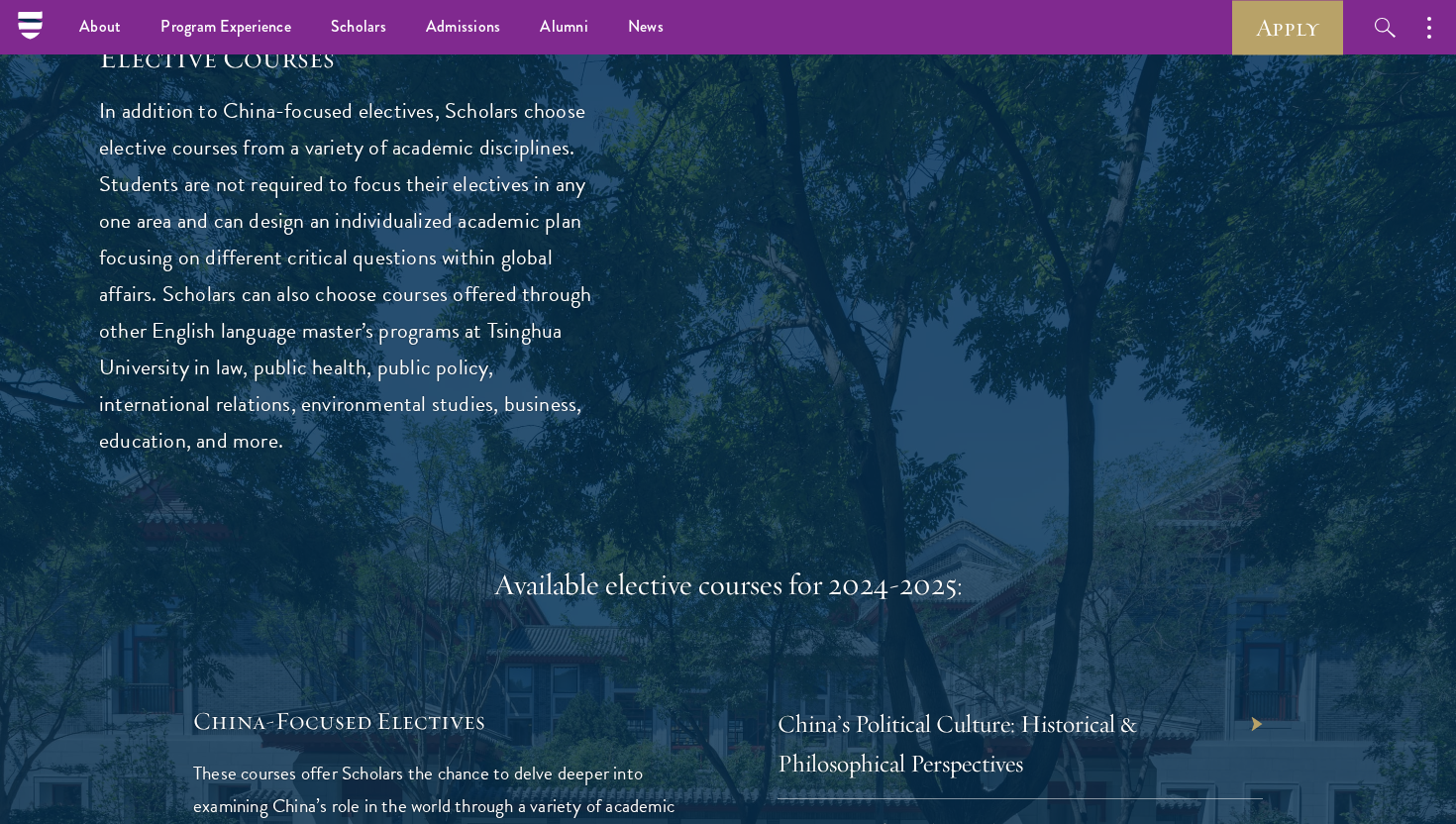 scroll, scrollTop: 5240, scrollLeft: 0, axis: vertical 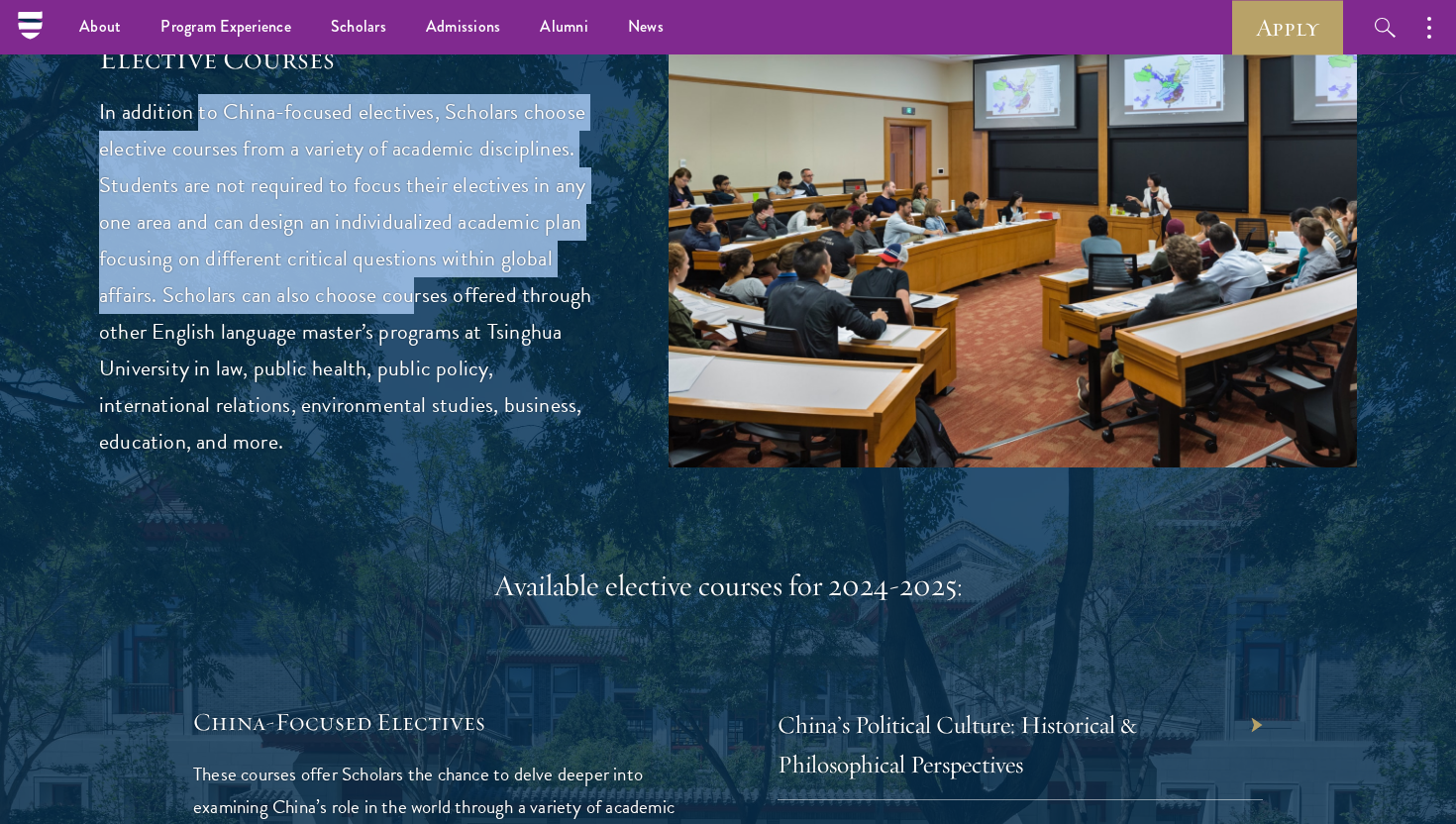 drag, startPoint x: 198, startPoint y: 120, endPoint x: 361, endPoint y: 335, distance: 269.80363 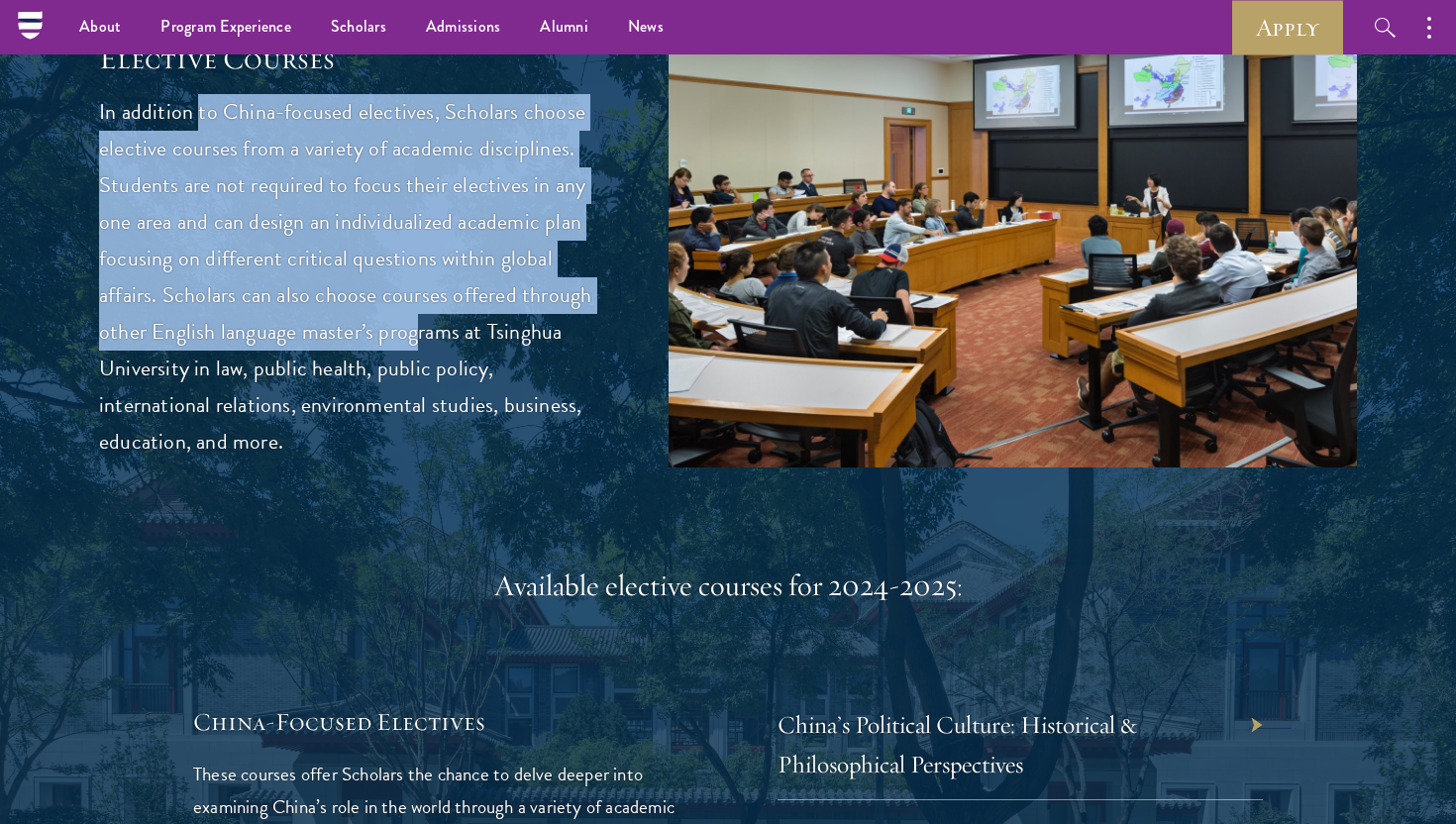 click on "In addition to China-focused electives, Scholars choose elective courses from a variety of academic disciplines. Students are not required to focus their electives in any one area and can design an individualized academic plan focusing on different critical questions within global affairs. Scholars can also choose courses offered through other English language master’s programs at Tsinghua University in law, public health, public policy, international relations, environmental studies, business, education, and more." at bounding box center [354, 277] 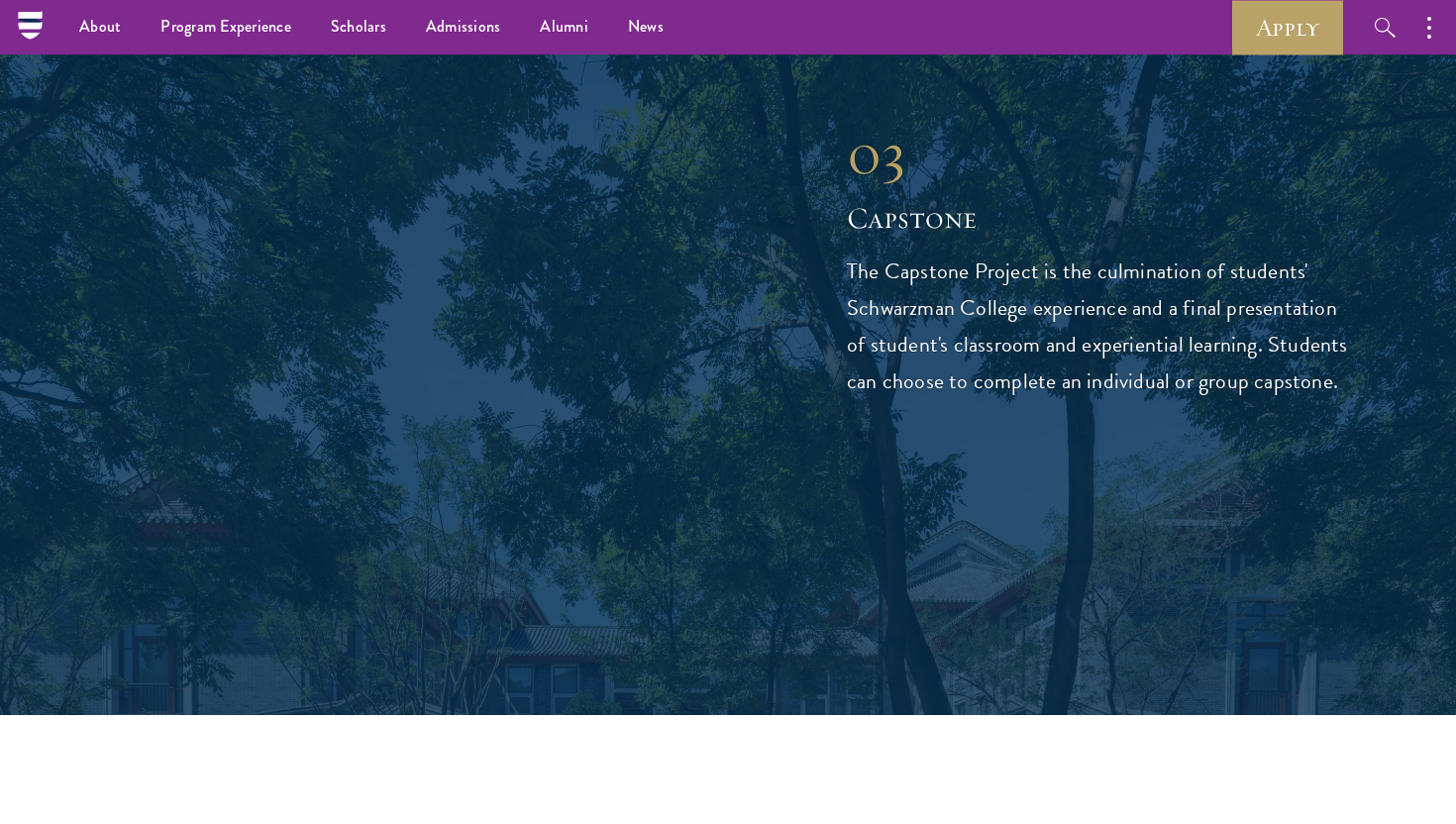 scroll, scrollTop: 6768, scrollLeft: 0, axis: vertical 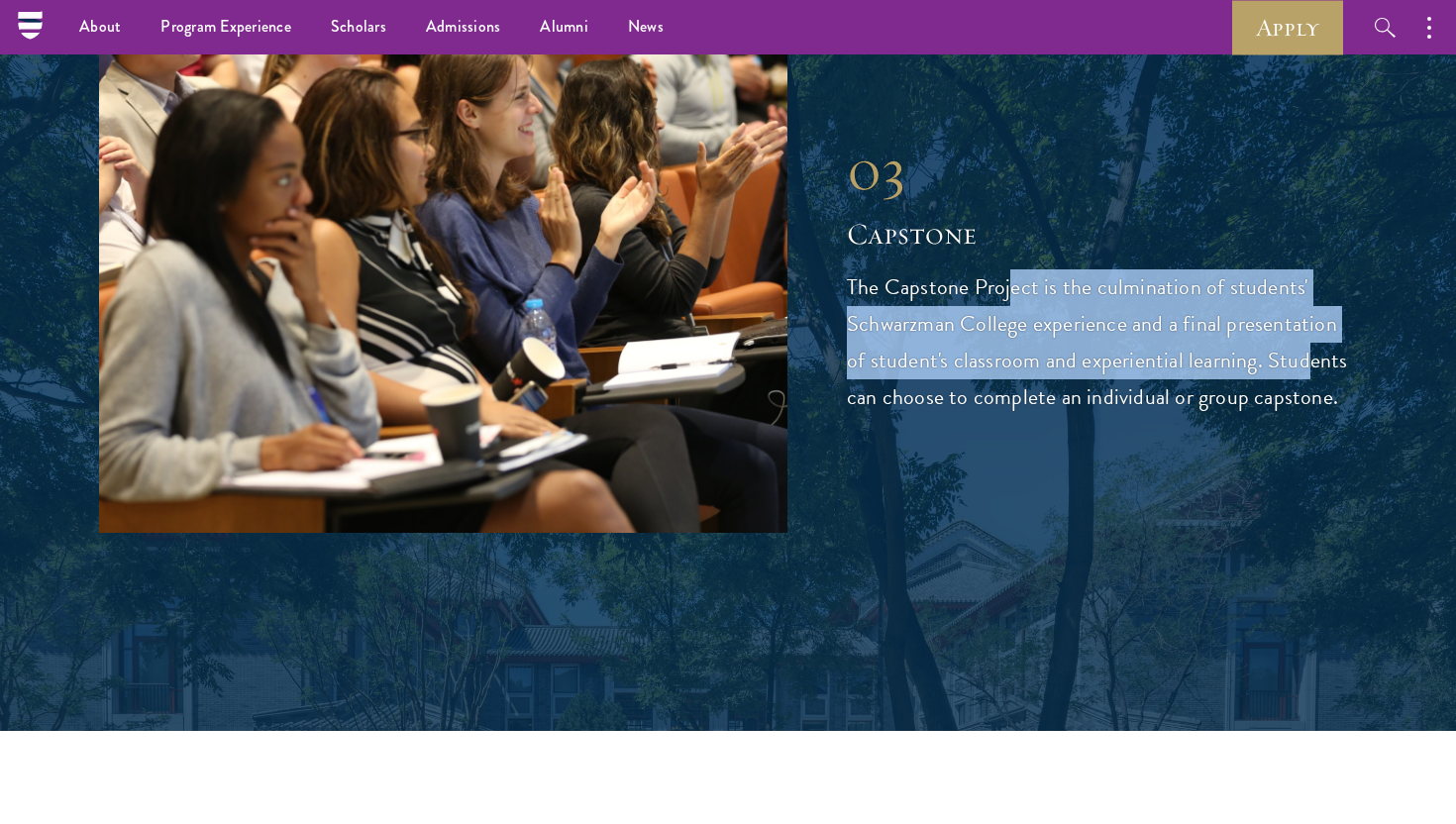 drag, startPoint x: 1007, startPoint y: 293, endPoint x: 1284, endPoint y: 361, distance: 285.22447 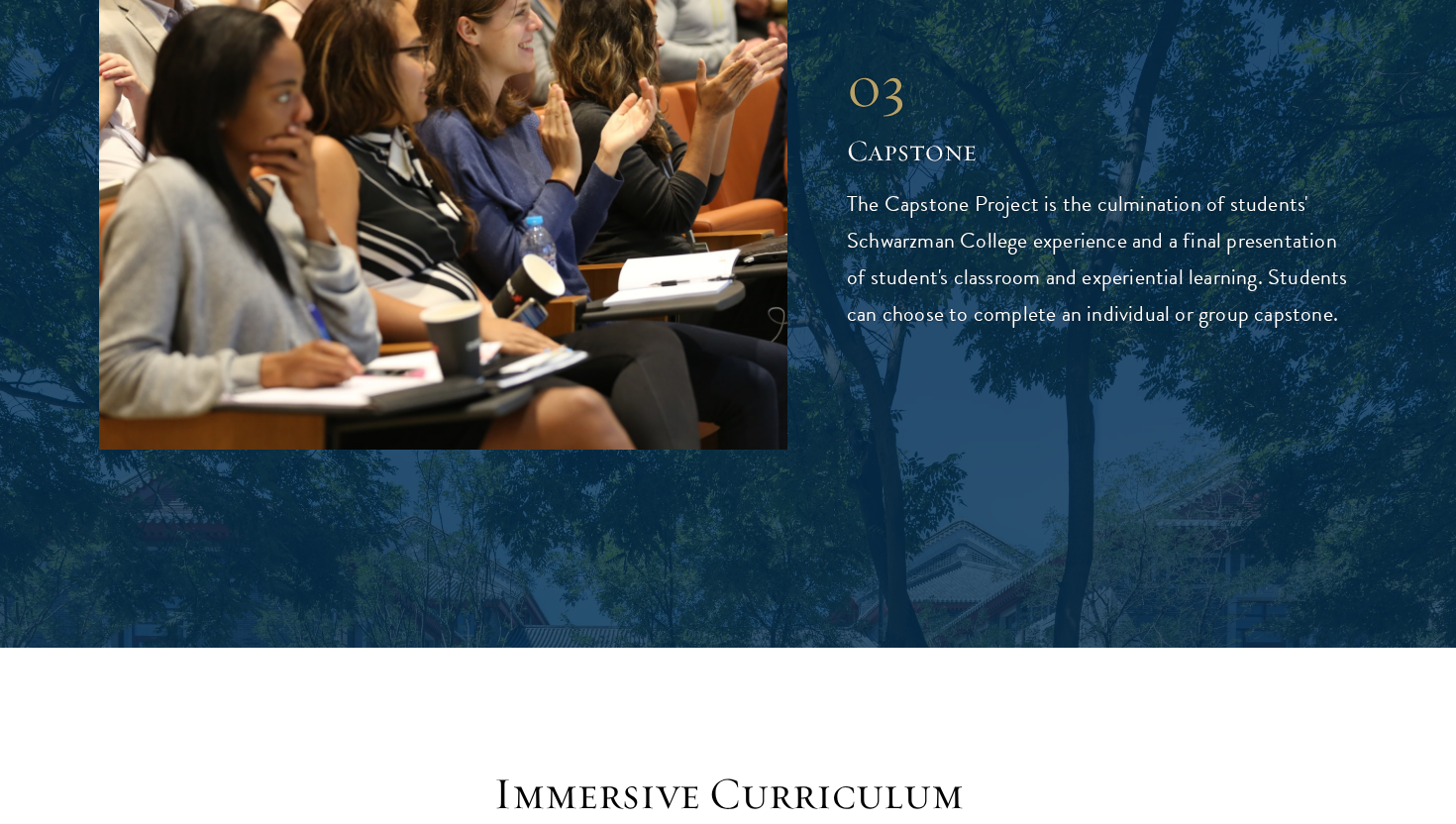 scroll, scrollTop: 6853, scrollLeft: 0, axis: vertical 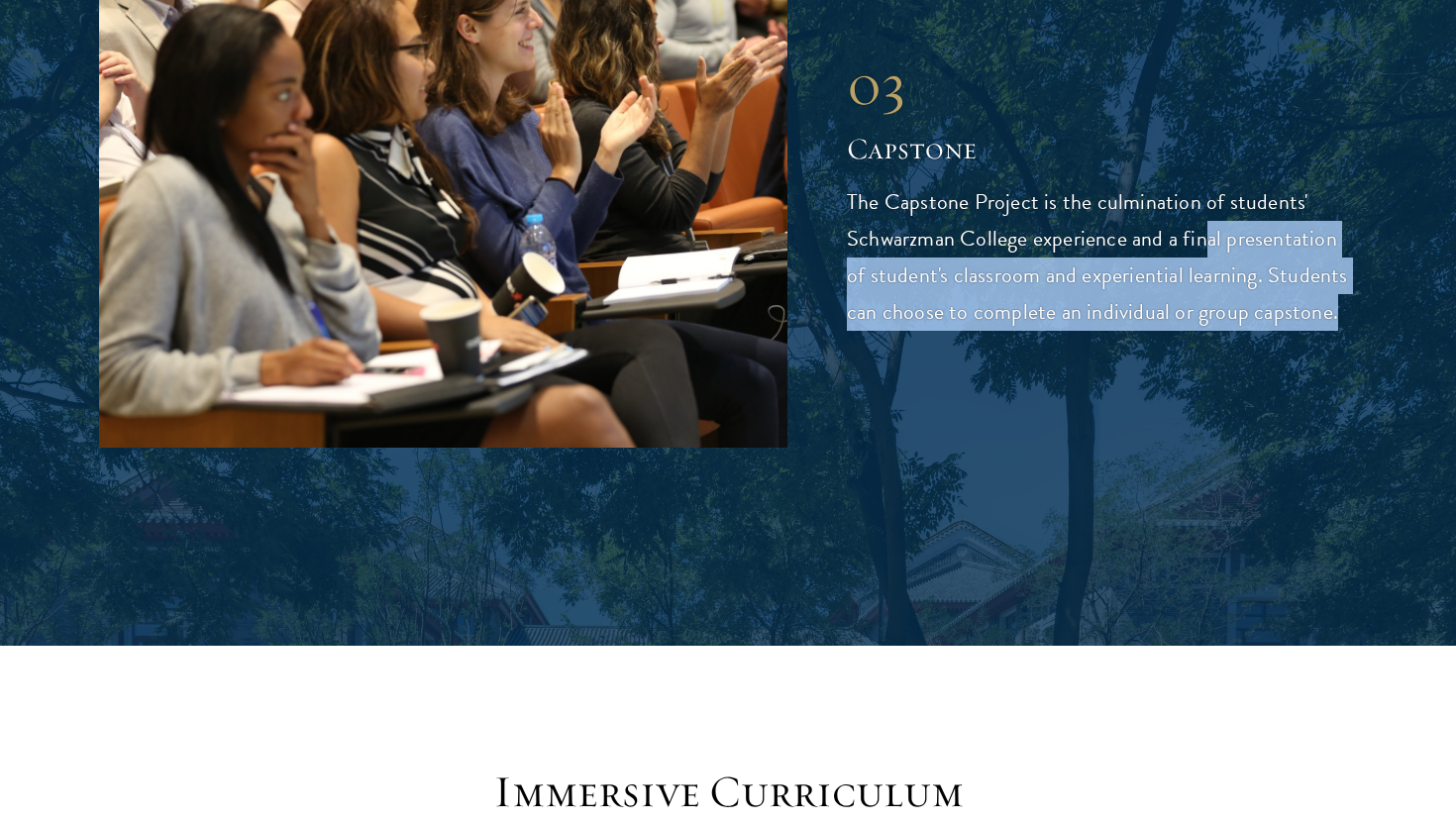 drag, startPoint x: 1336, startPoint y: 330, endPoint x: 1203, endPoint y: 251, distance: 154.69324 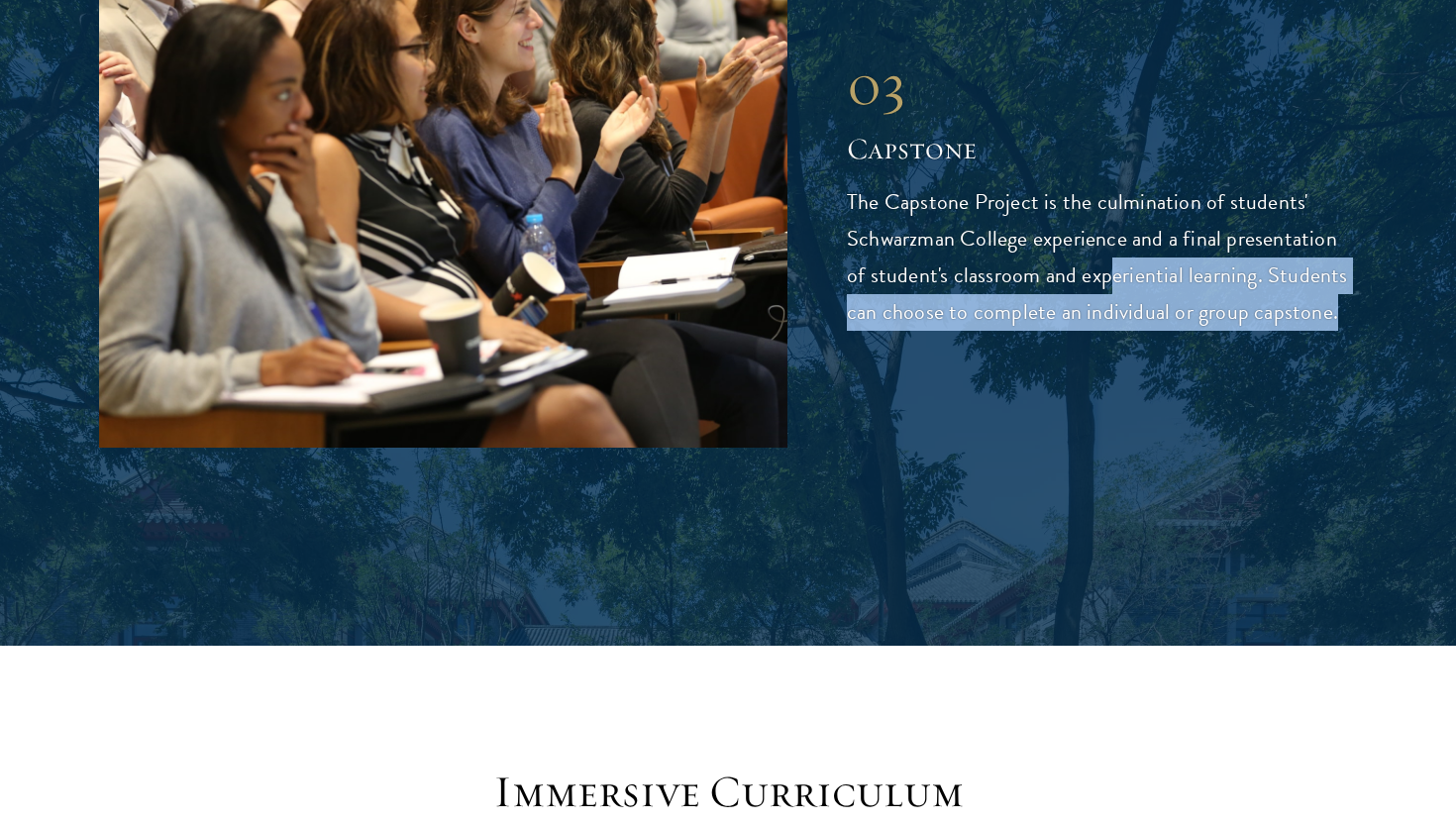 drag, startPoint x: 1089, startPoint y: 265, endPoint x: 1282, endPoint y: 340, distance: 207.06038 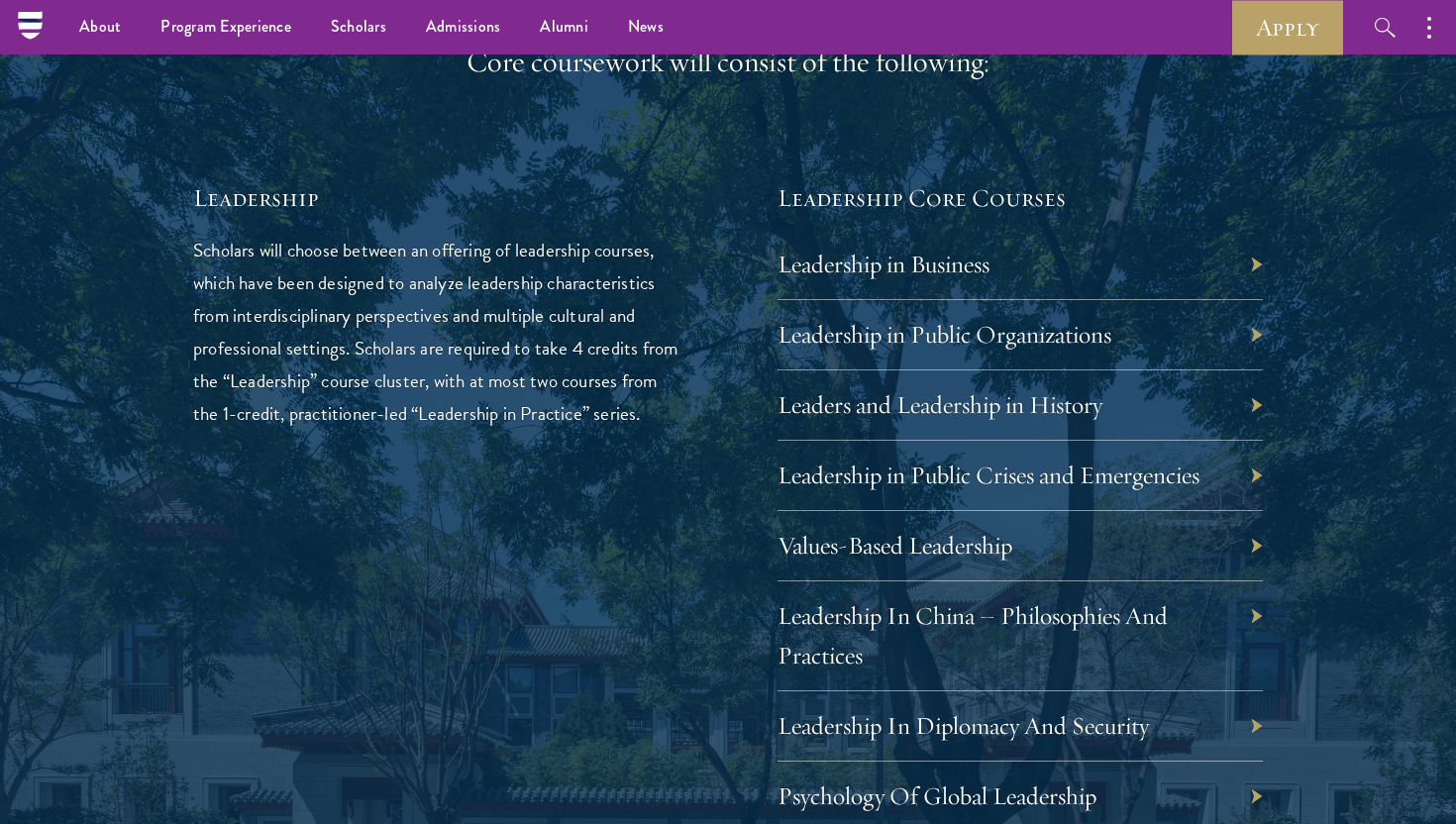 scroll, scrollTop: 2480, scrollLeft: 0, axis: vertical 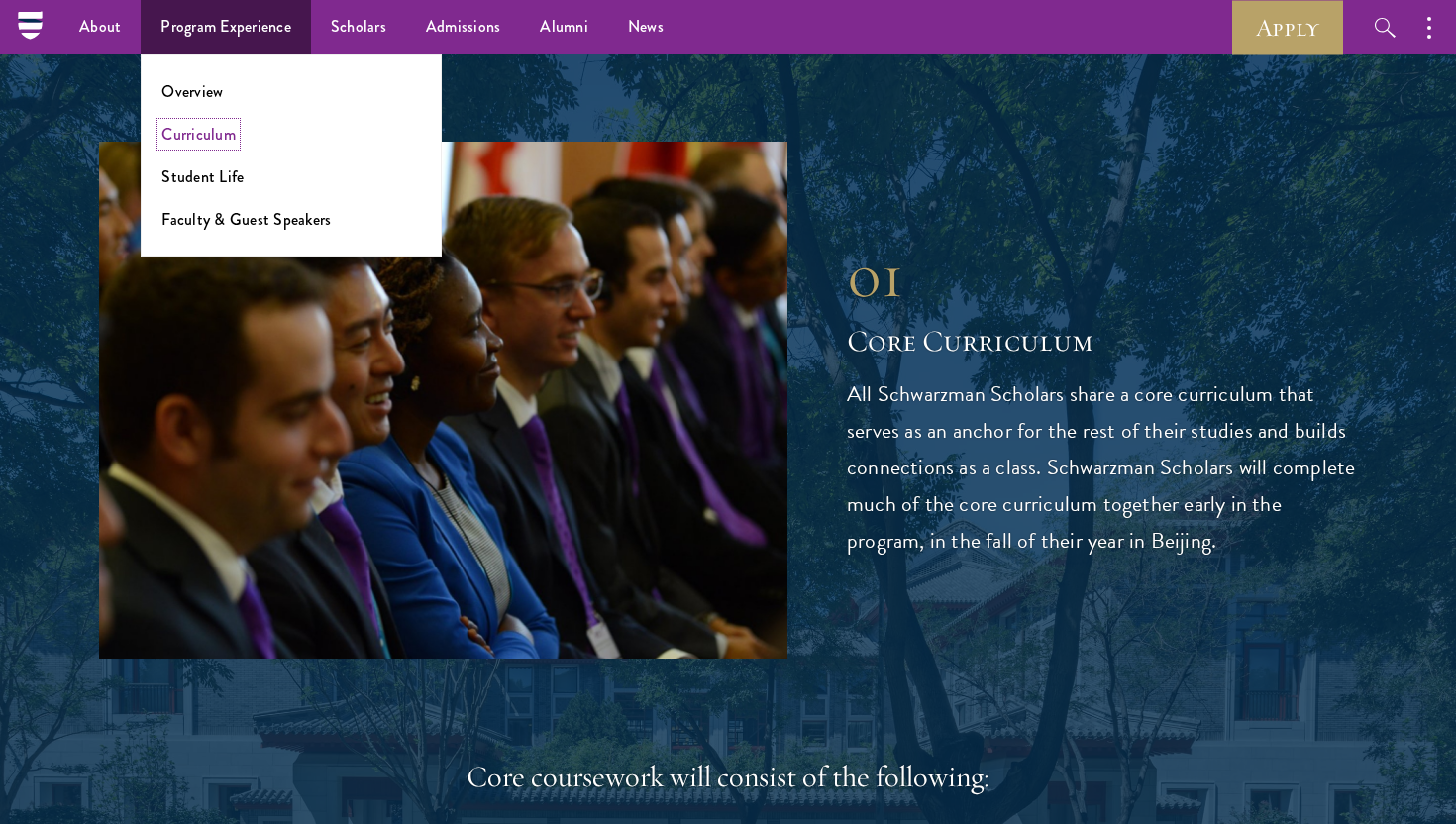 click on "Curriculum" at bounding box center [198, 134] 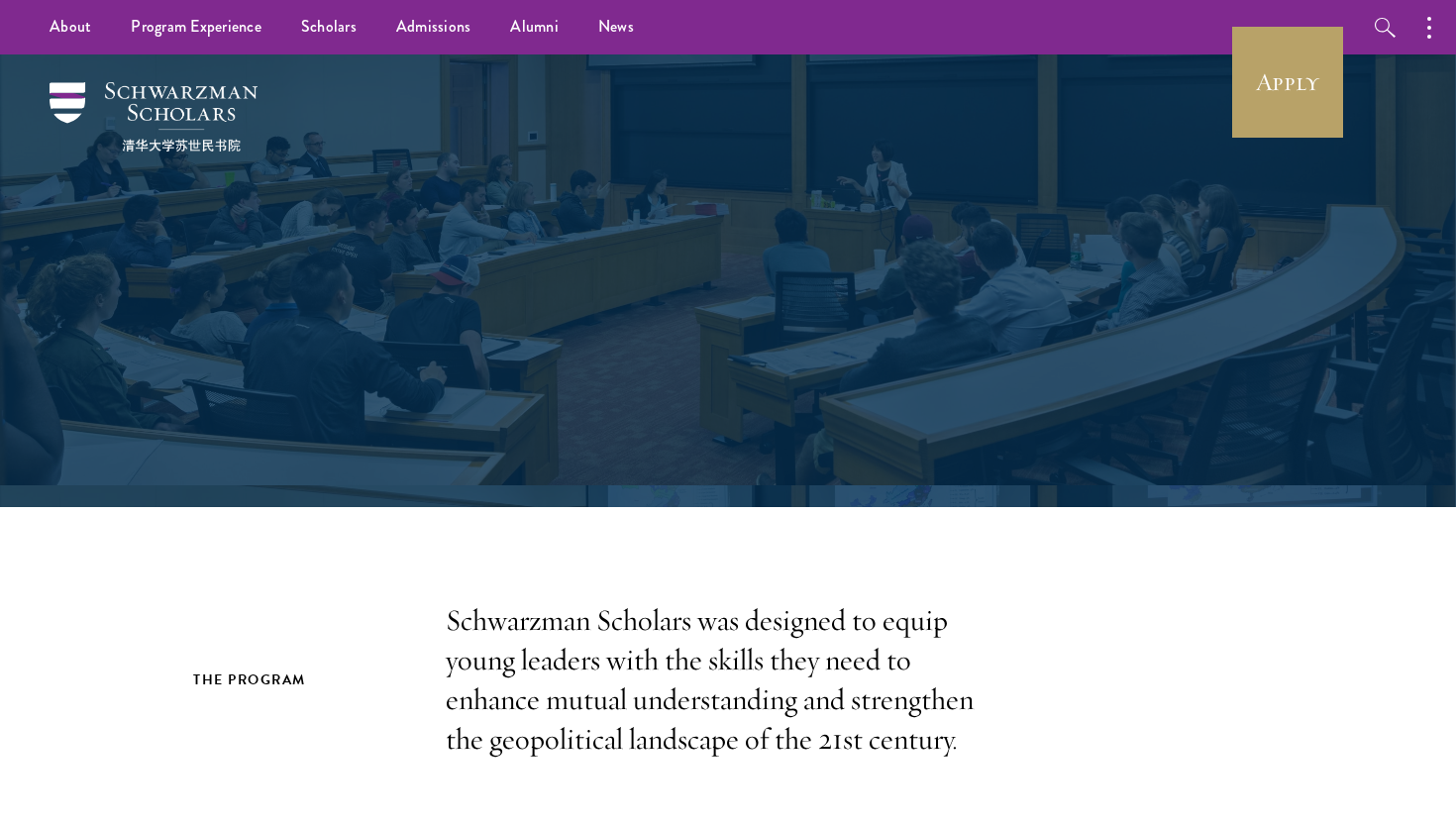 scroll, scrollTop: 0, scrollLeft: 0, axis: both 